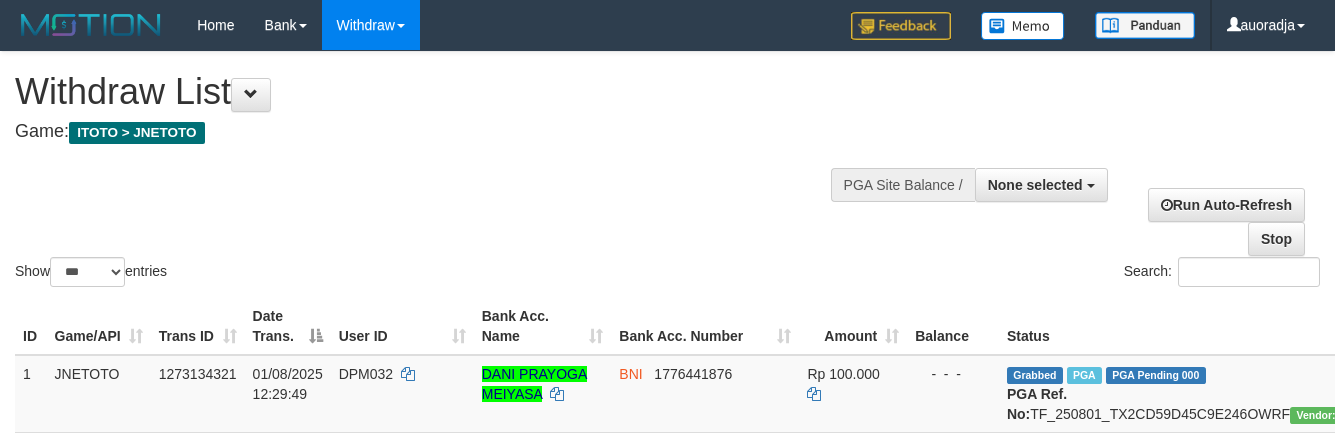 select 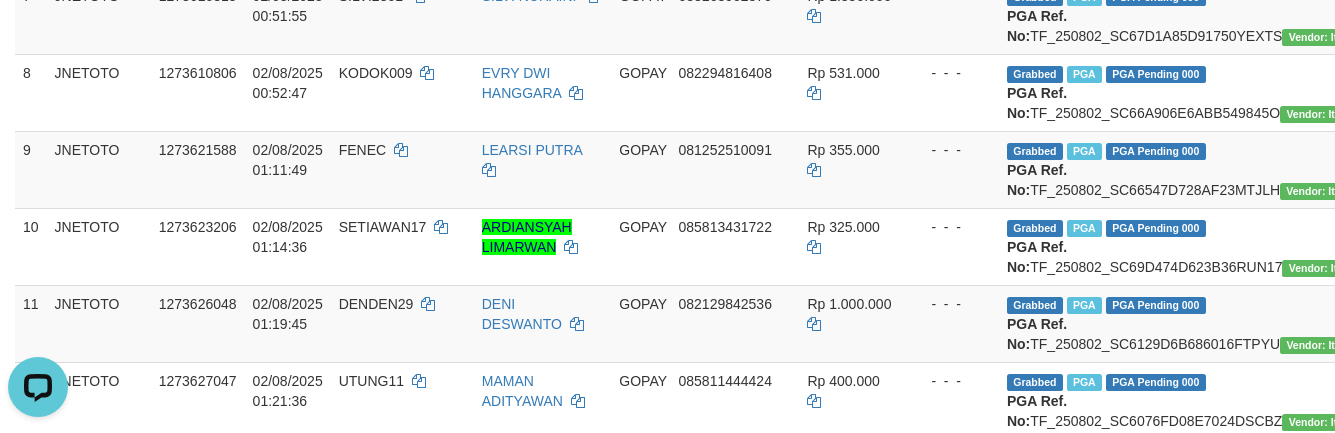 scroll, scrollTop: 0, scrollLeft: 0, axis: both 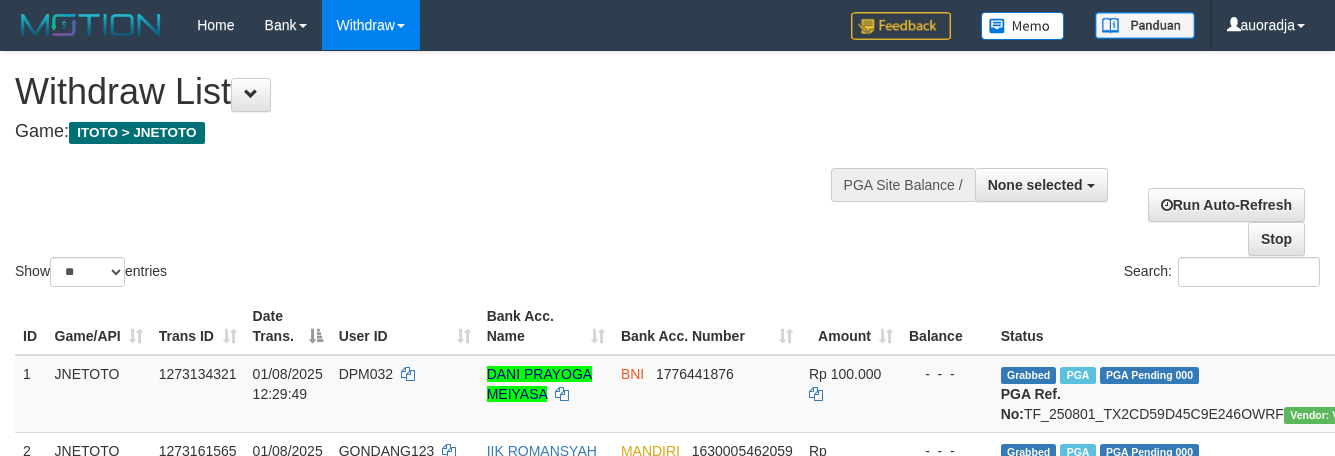 select 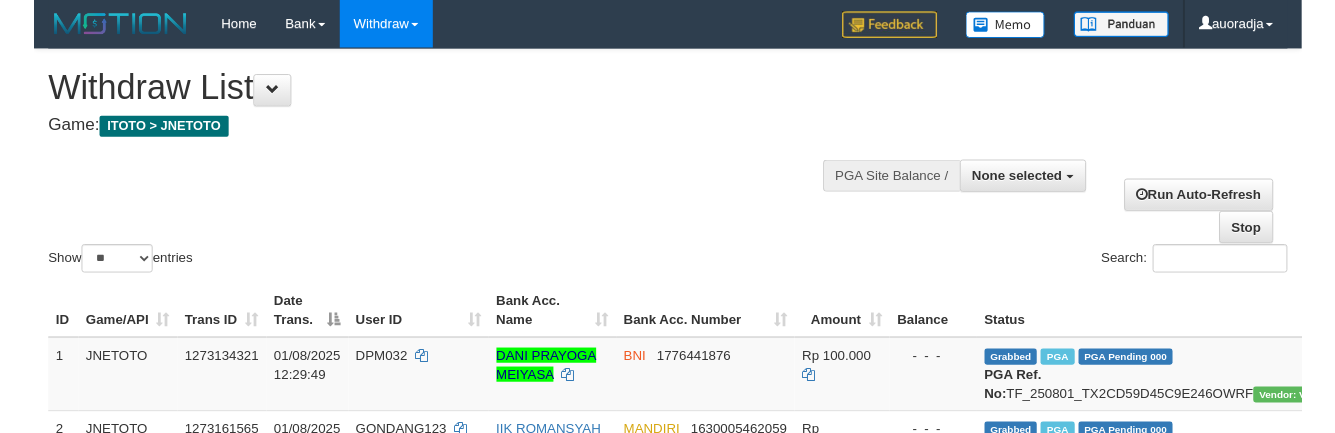 scroll, scrollTop: 895, scrollLeft: 0, axis: vertical 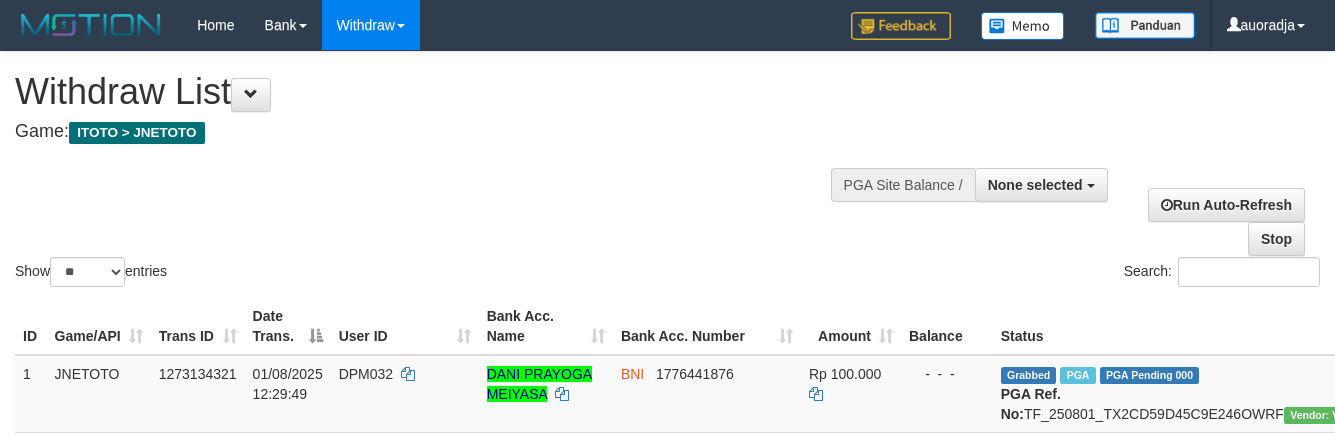click on "Show  ** ** ** ***  entries" at bounding box center [334, 274] 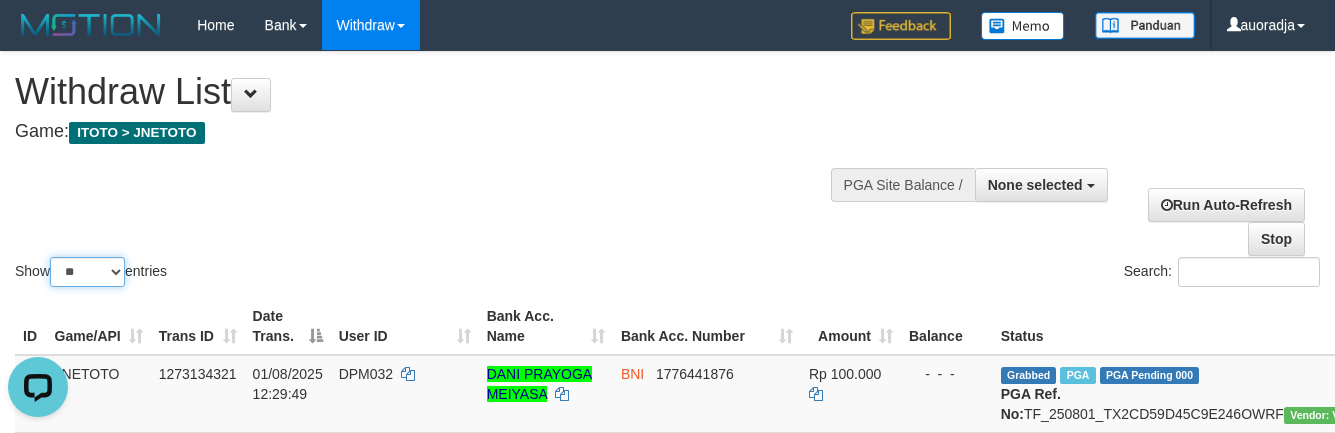 scroll, scrollTop: 0, scrollLeft: 0, axis: both 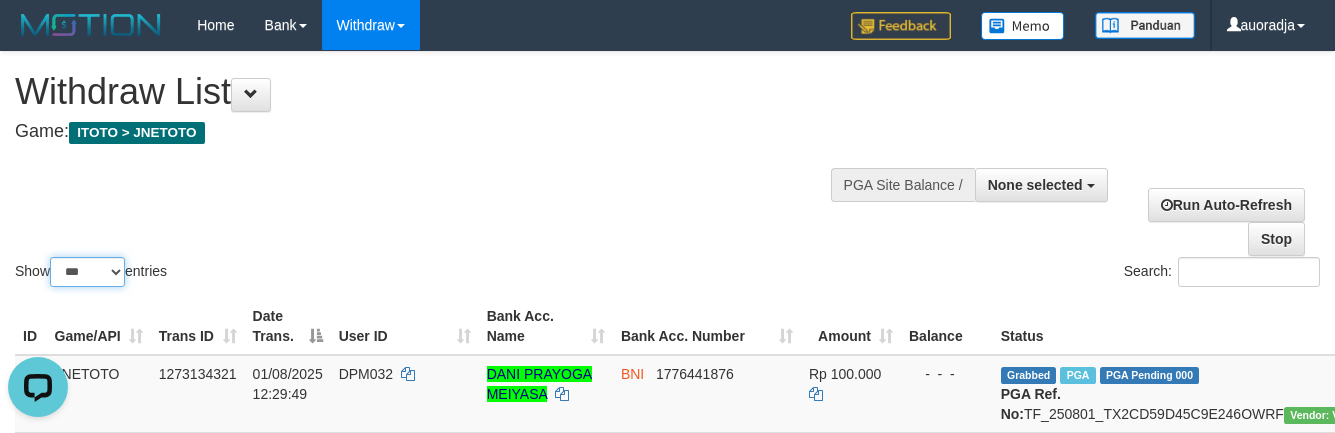click on "** ** ** ***" at bounding box center (87, 272) 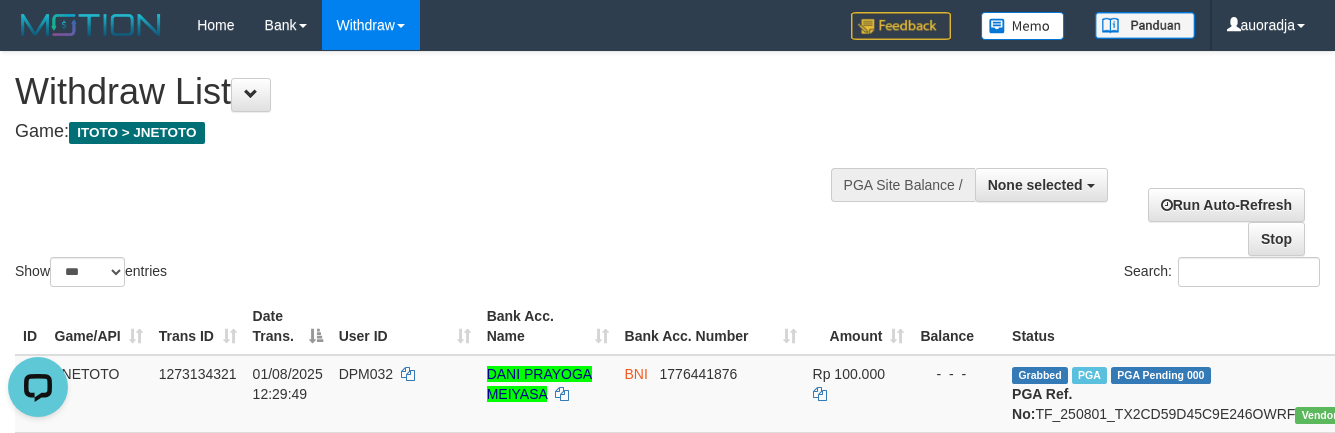click on "Show  ** ** ** ***  entries Search:" at bounding box center [667, 171] 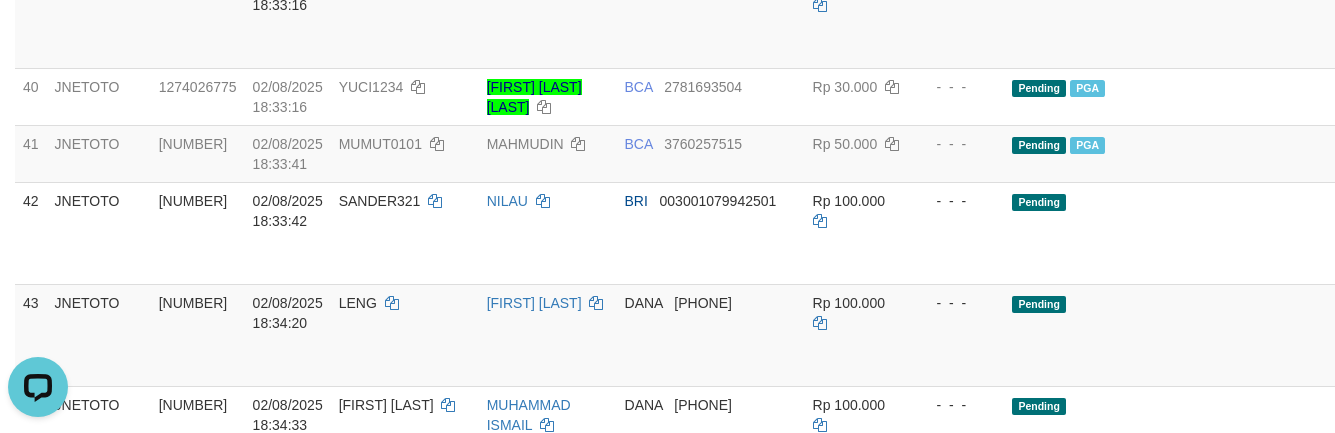 scroll, scrollTop: 3195, scrollLeft: 0, axis: vertical 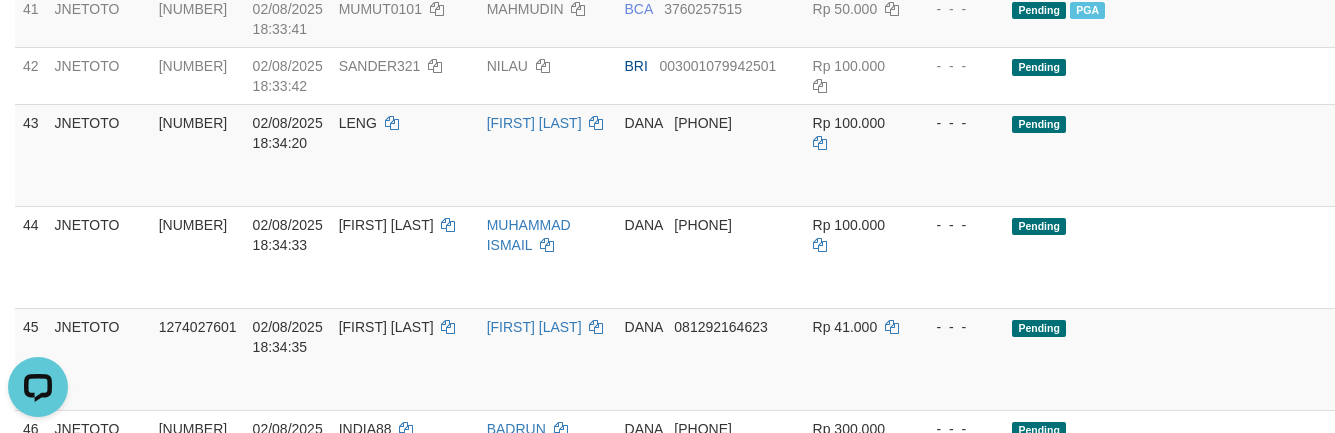 click on "Pending" at bounding box center [1210, -267] 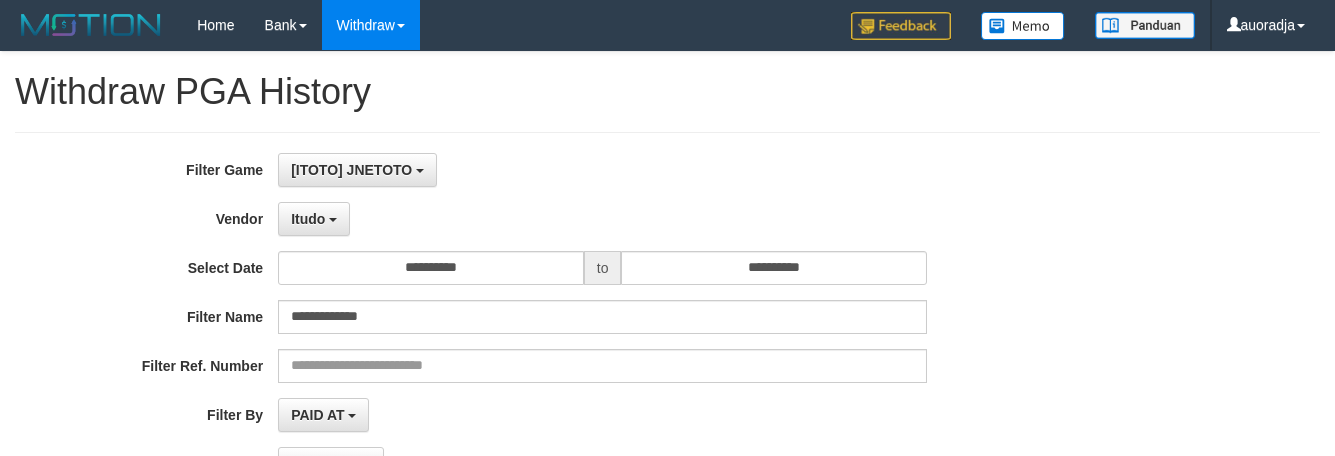 select on "**********" 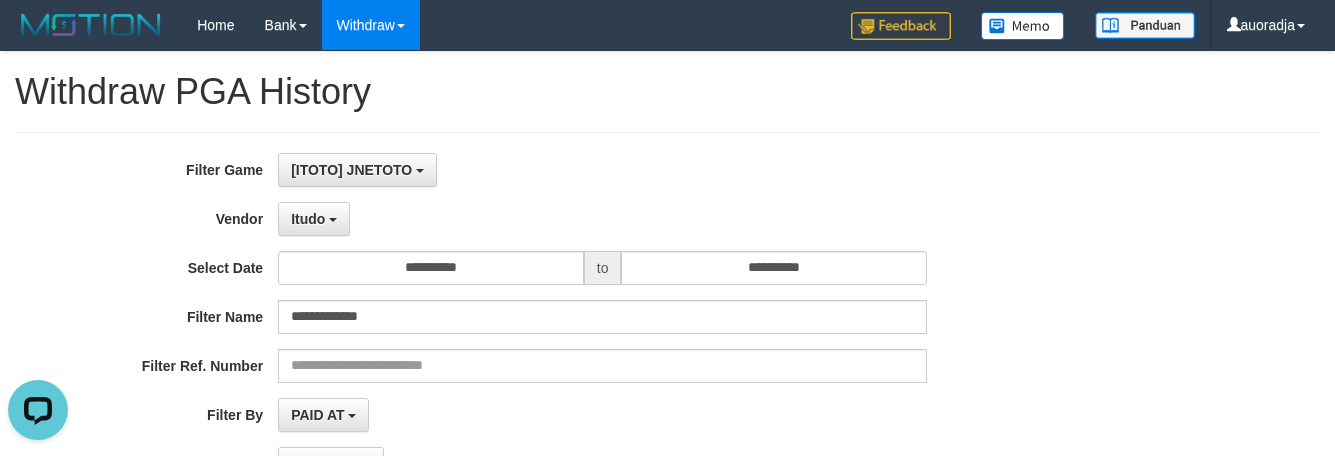 scroll, scrollTop: 18, scrollLeft: 0, axis: vertical 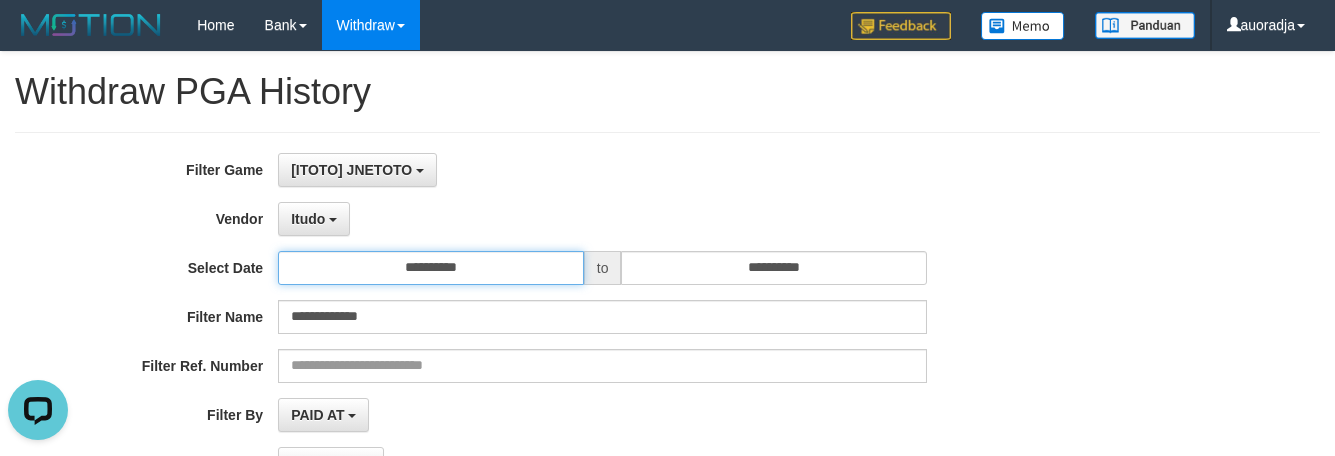 click on "**********" at bounding box center [431, 268] 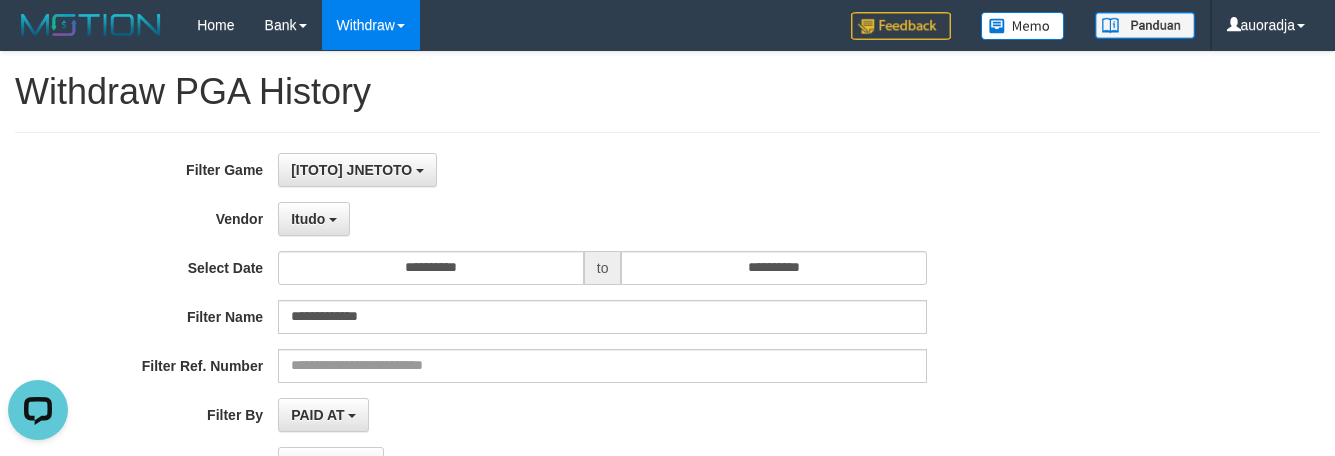 click on "[ITOTO] JNETOTO
SELECT GAME
[ITOTO] JNETOTO" at bounding box center (602, 170) 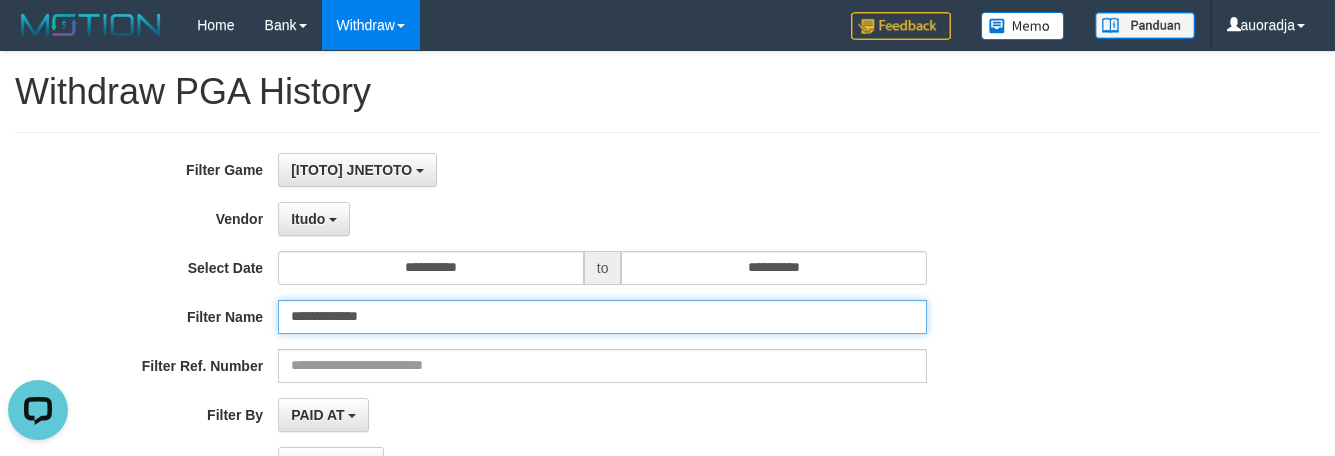 click on "**********" at bounding box center [602, 317] 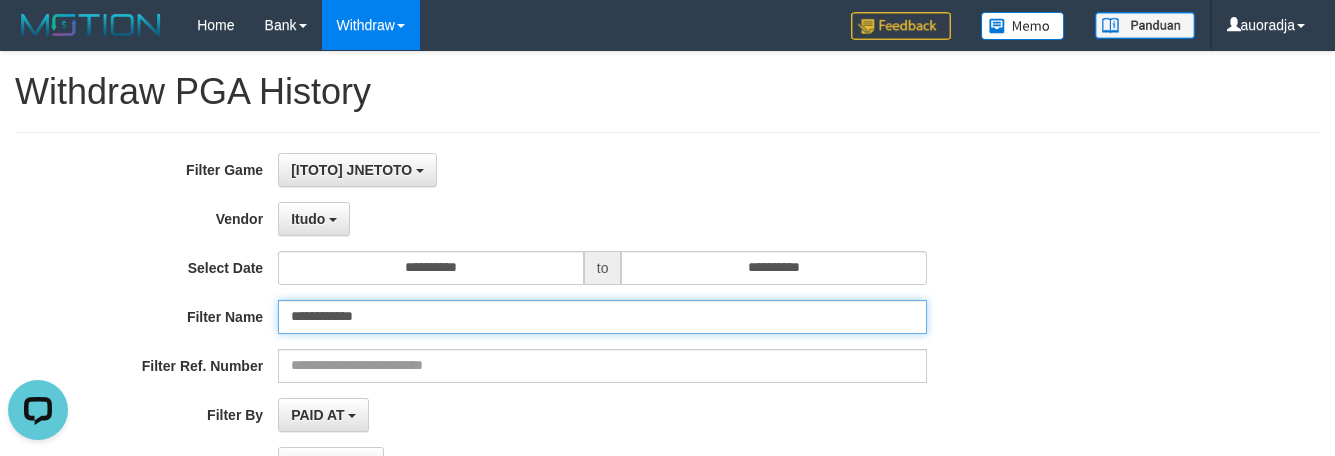 type on "**********" 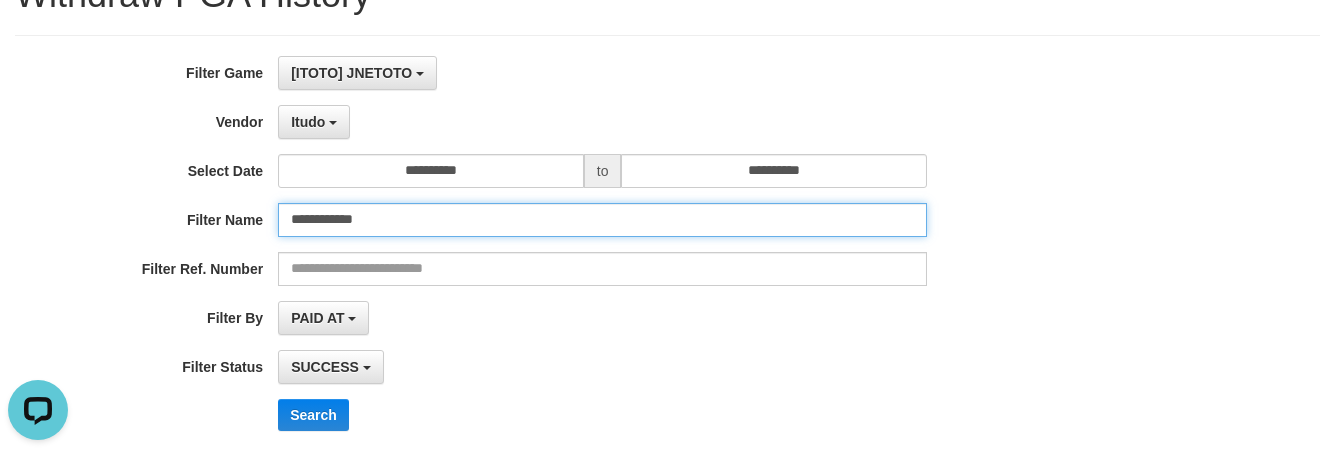 scroll, scrollTop: 150, scrollLeft: 0, axis: vertical 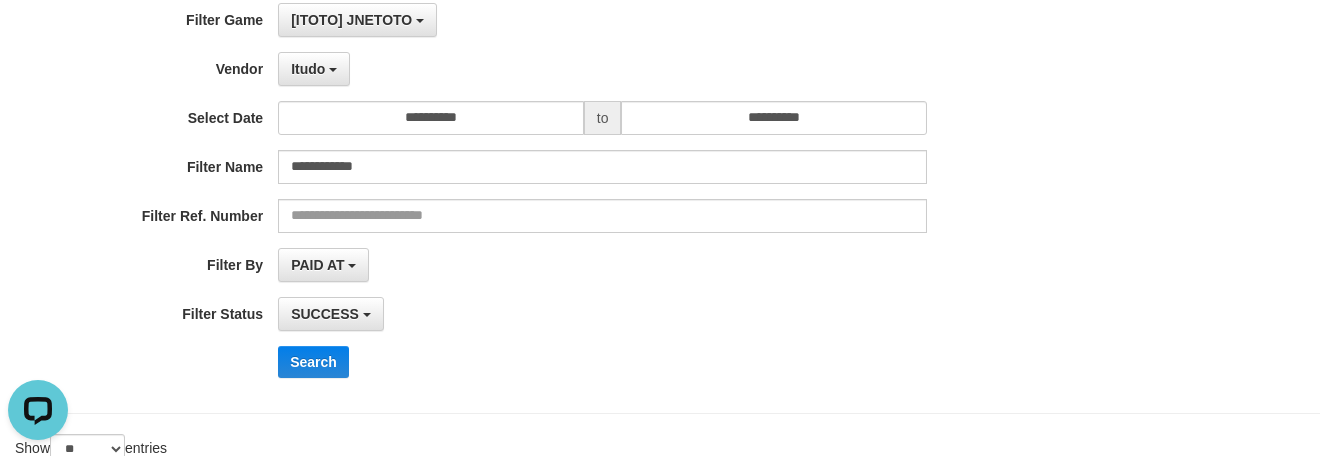 drag, startPoint x: 1126, startPoint y: 253, endPoint x: 1062, endPoint y: 256, distance: 64.070274 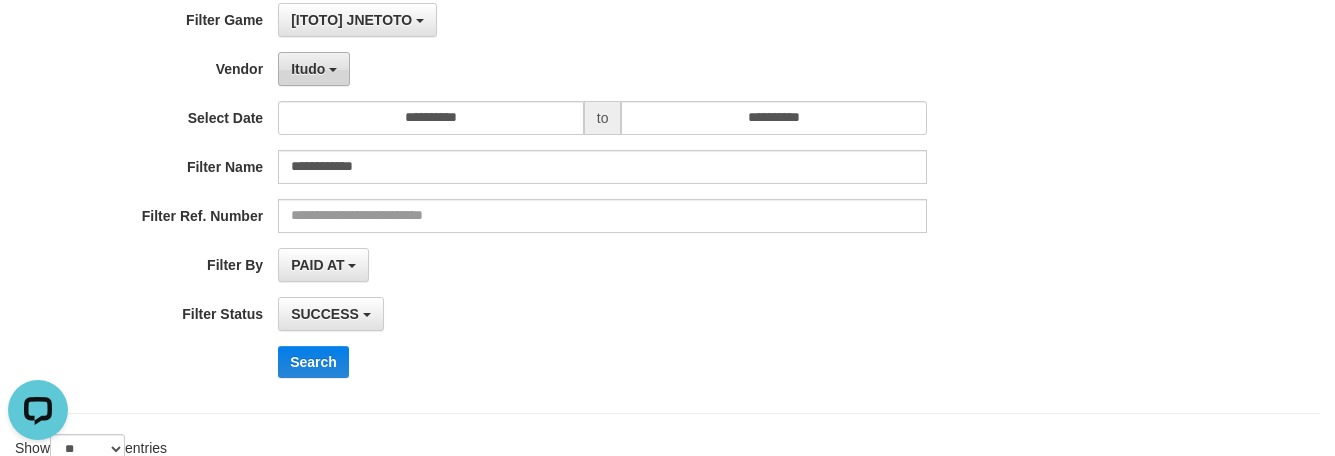 click on "Itudo" at bounding box center (308, 69) 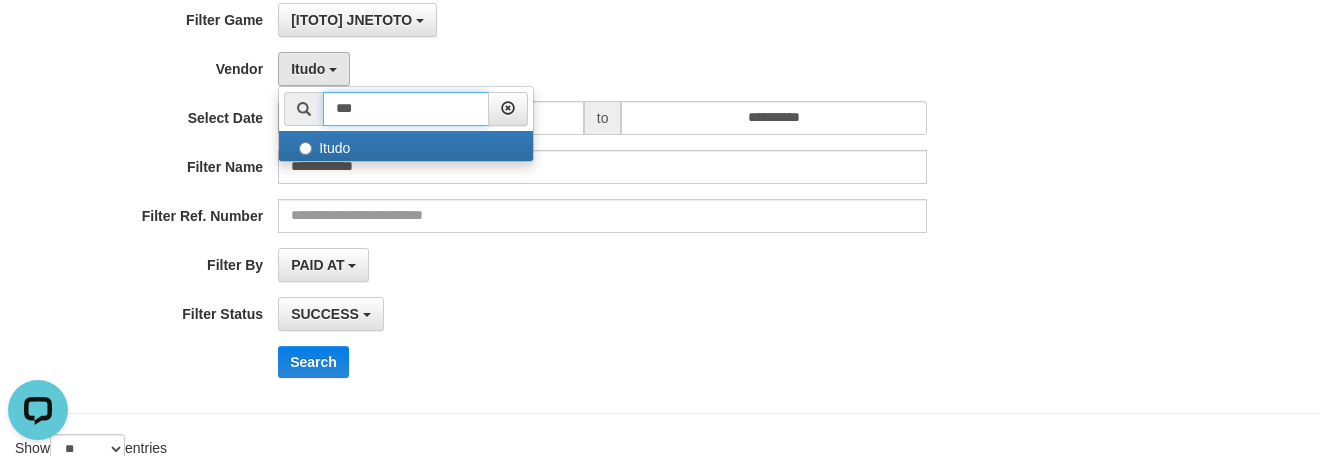 click on "***" at bounding box center [406, 109] 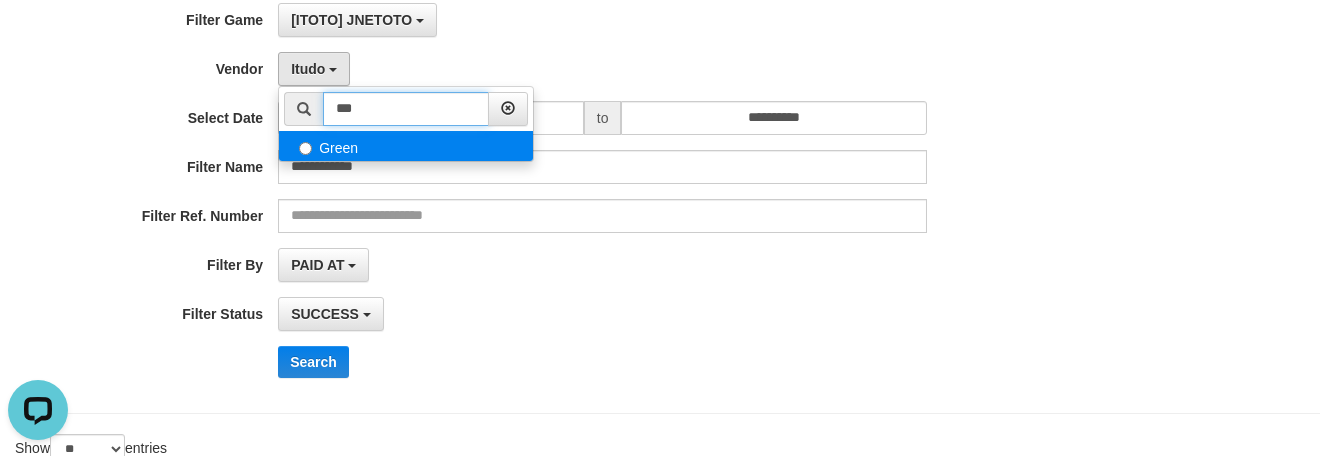 type on "***" 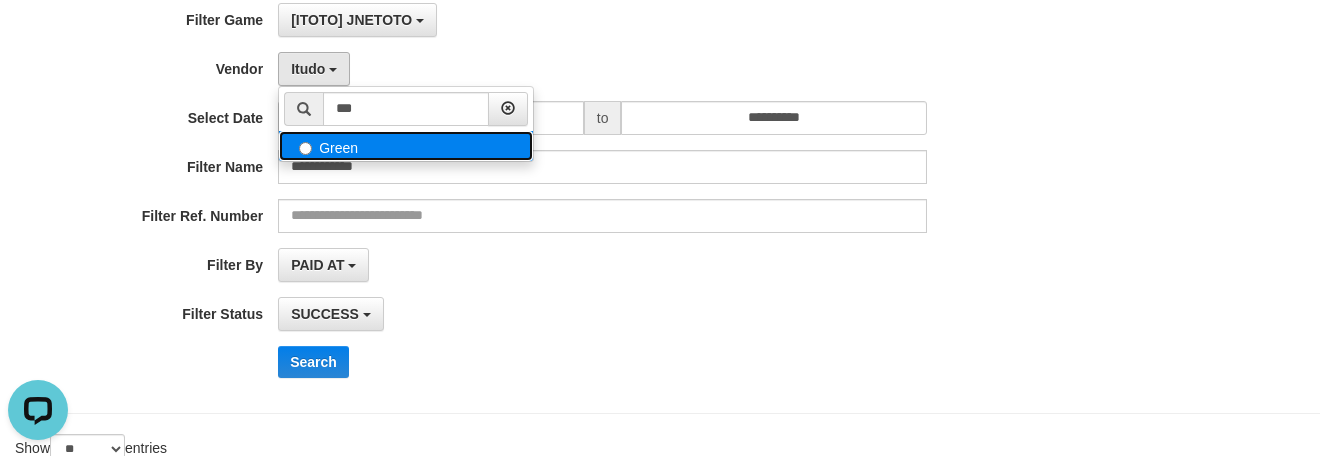 click on "Green" at bounding box center (406, 146) 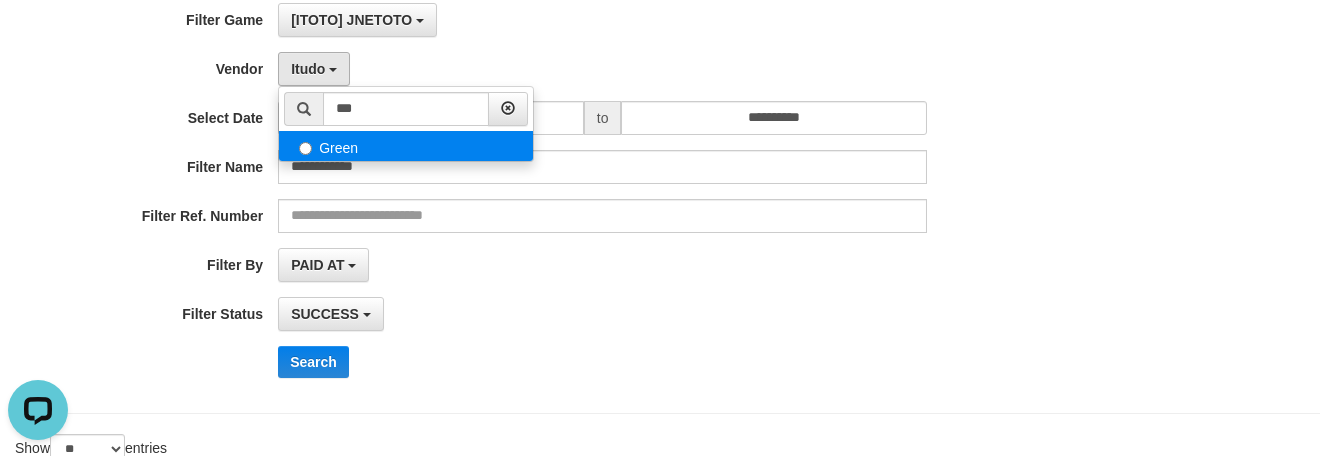 select on "**********" 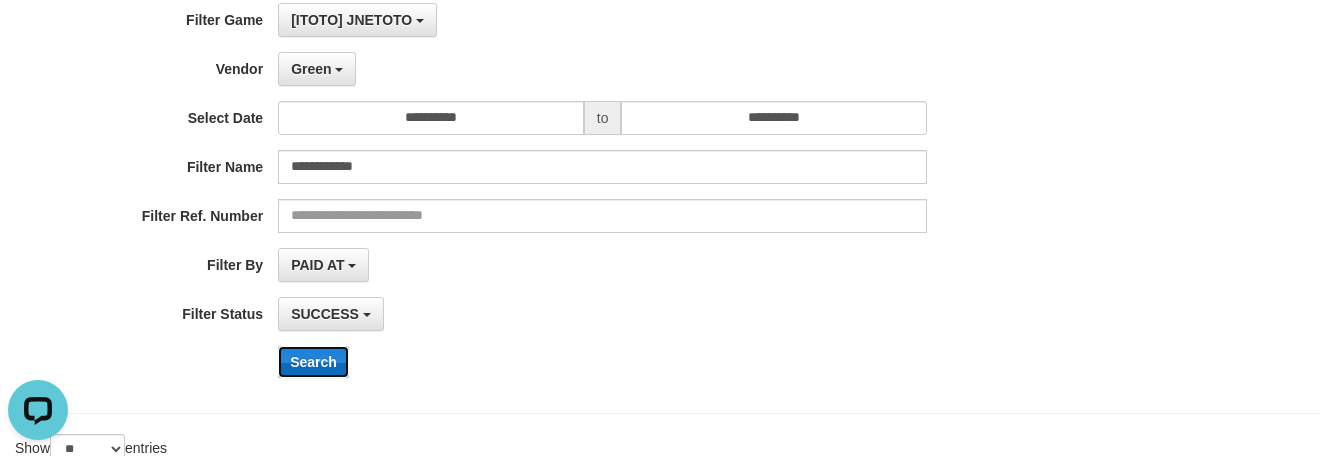 click on "Search" at bounding box center [313, 362] 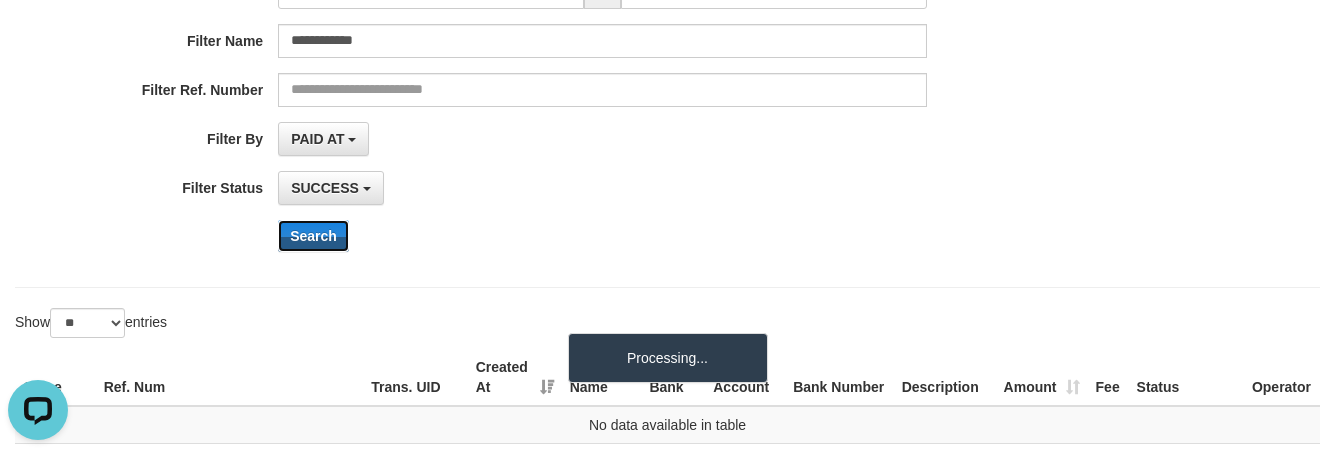 scroll, scrollTop: 450, scrollLeft: 0, axis: vertical 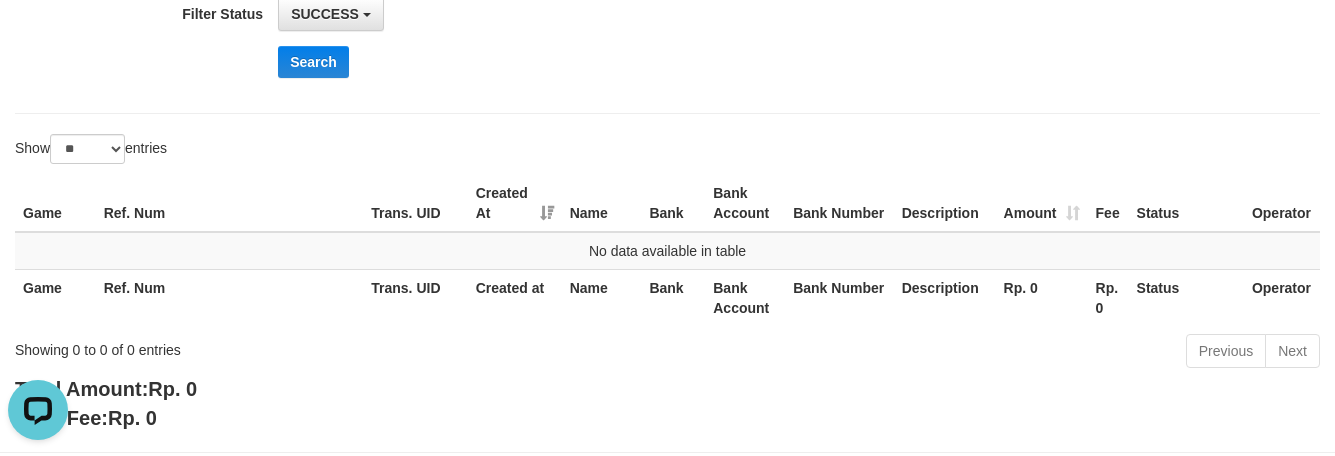 click on "Search" at bounding box center (695, 62) 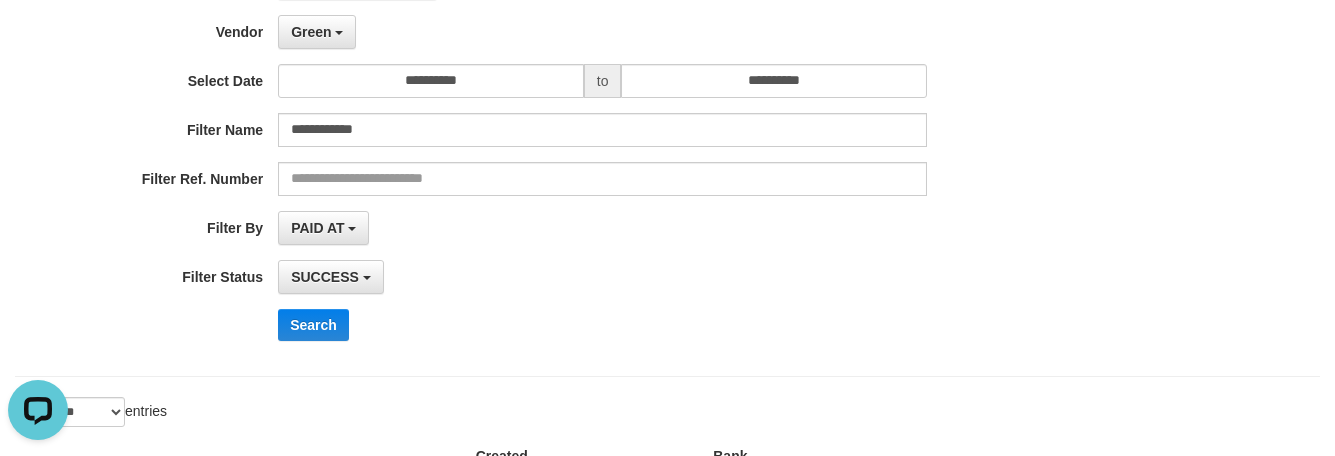 scroll, scrollTop: 0, scrollLeft: 0, axis: both 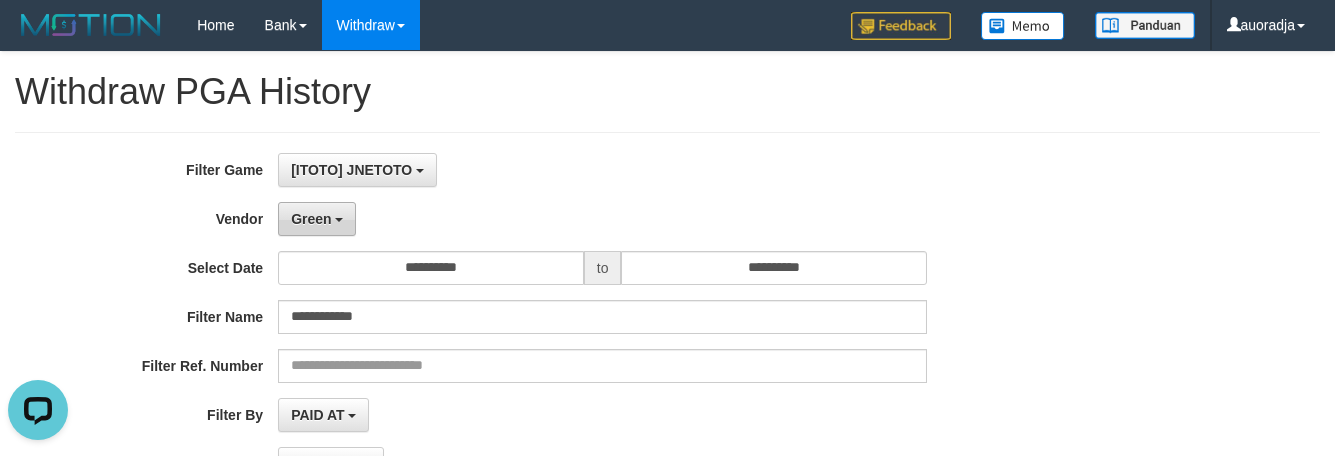 click on "Green" at bounding box center (317, 219) 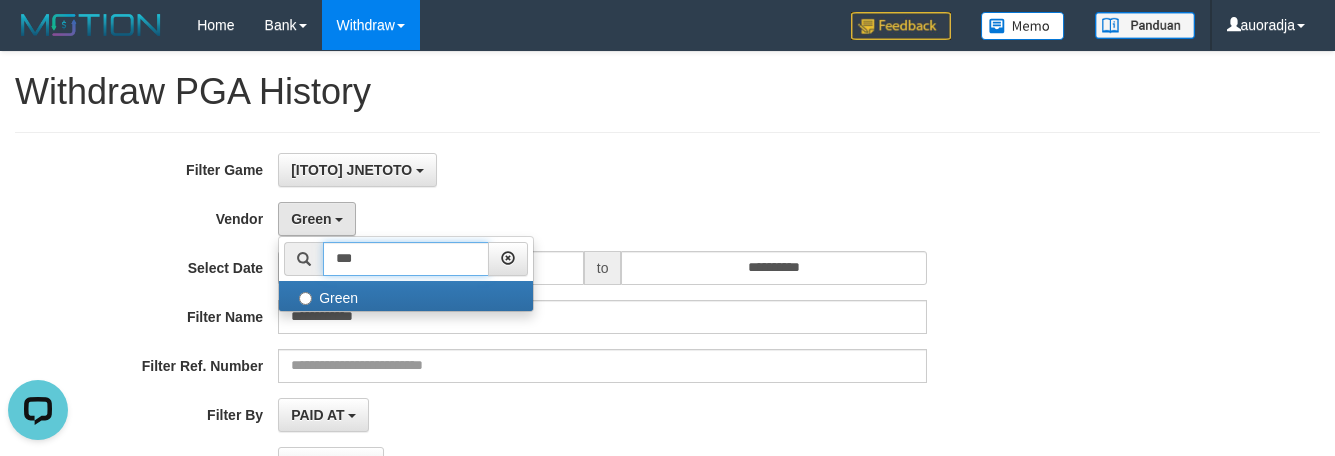click on "***" at bounding box center [406, 259] 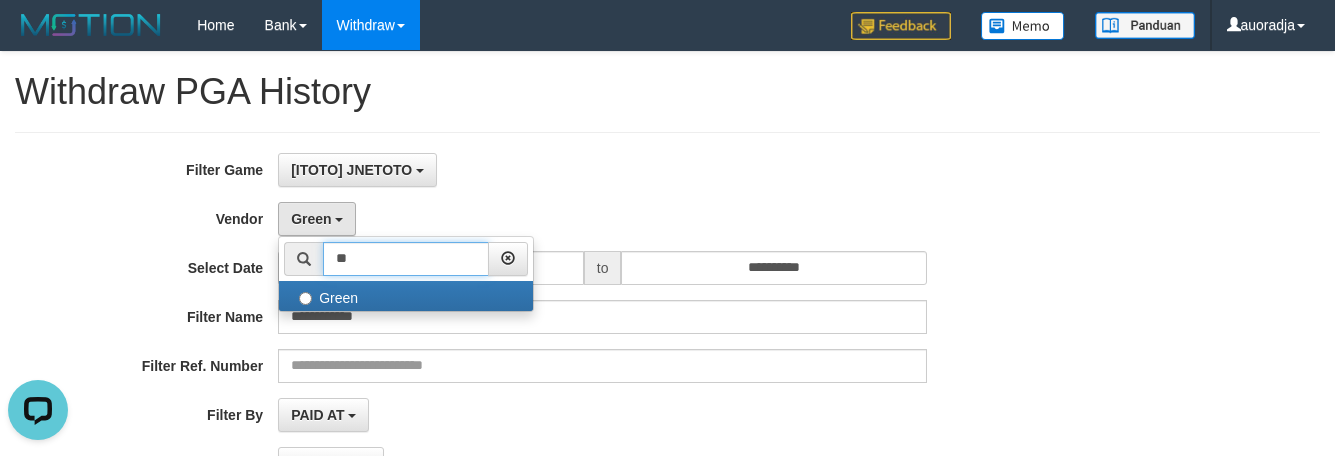 type on "*" 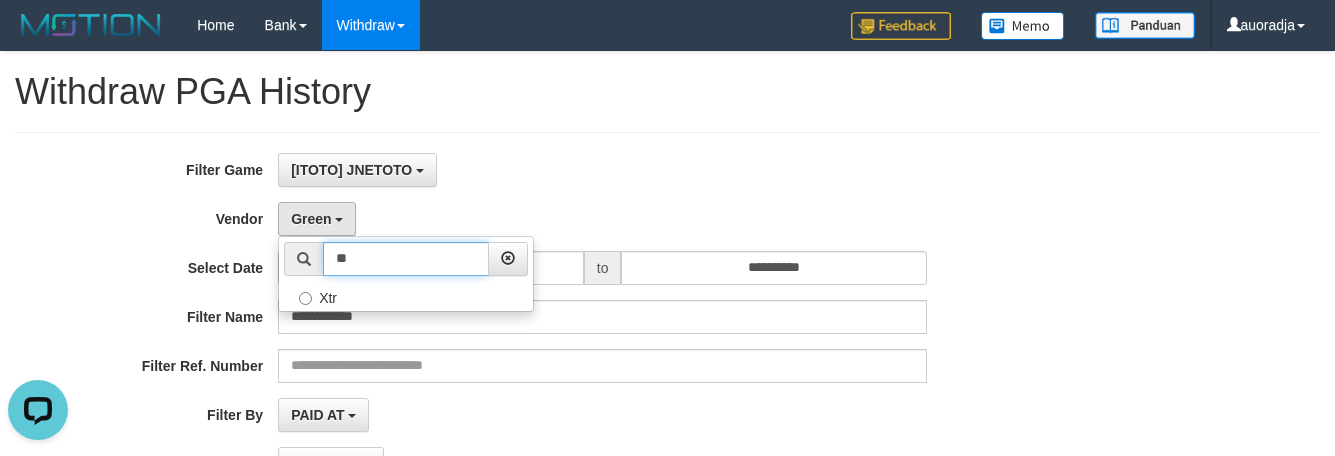 type on "**" 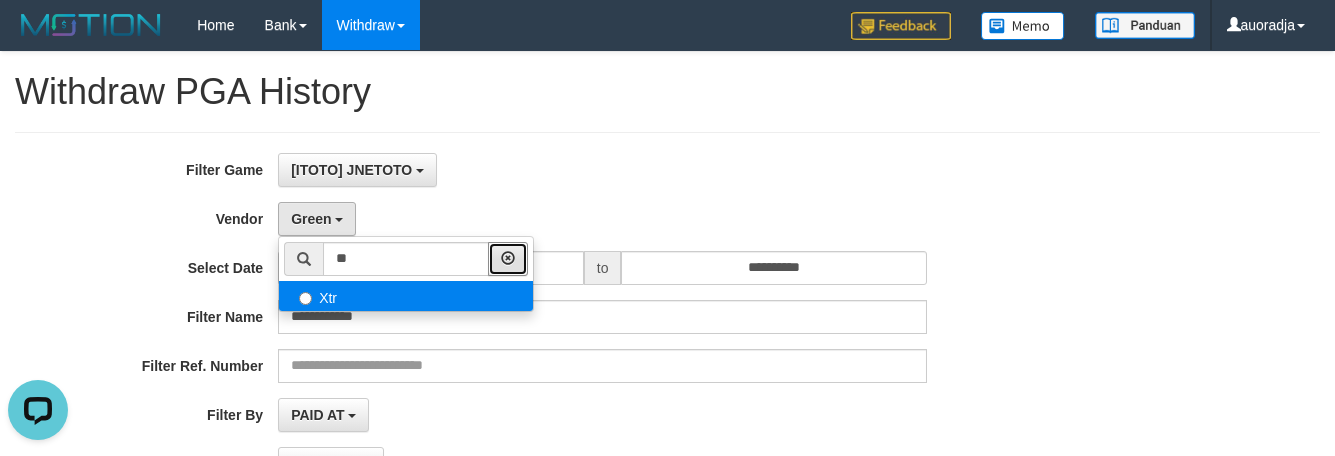 type 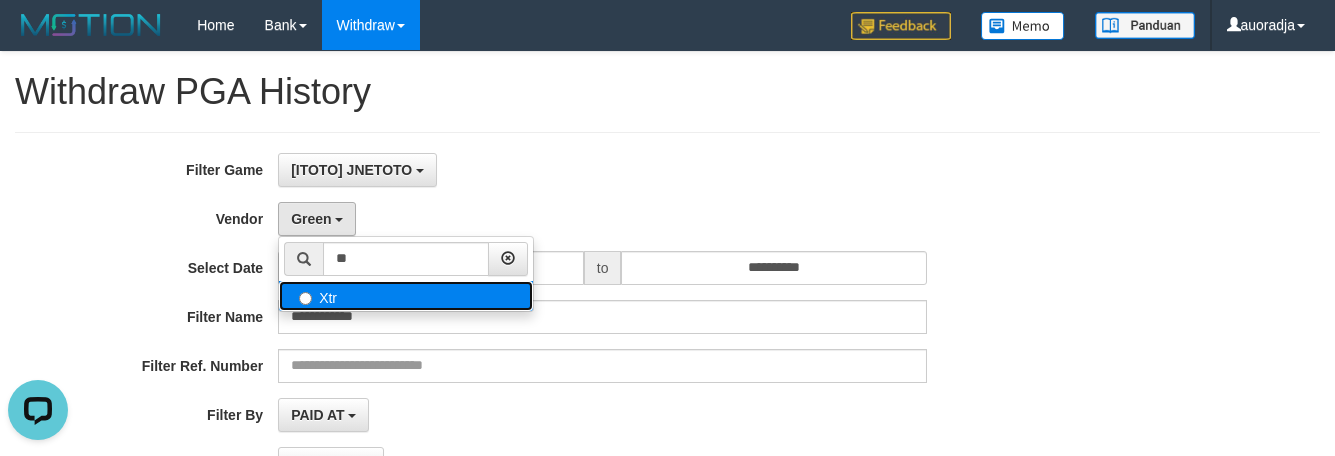 click on "Xtr" at bounding box center [406, 296] 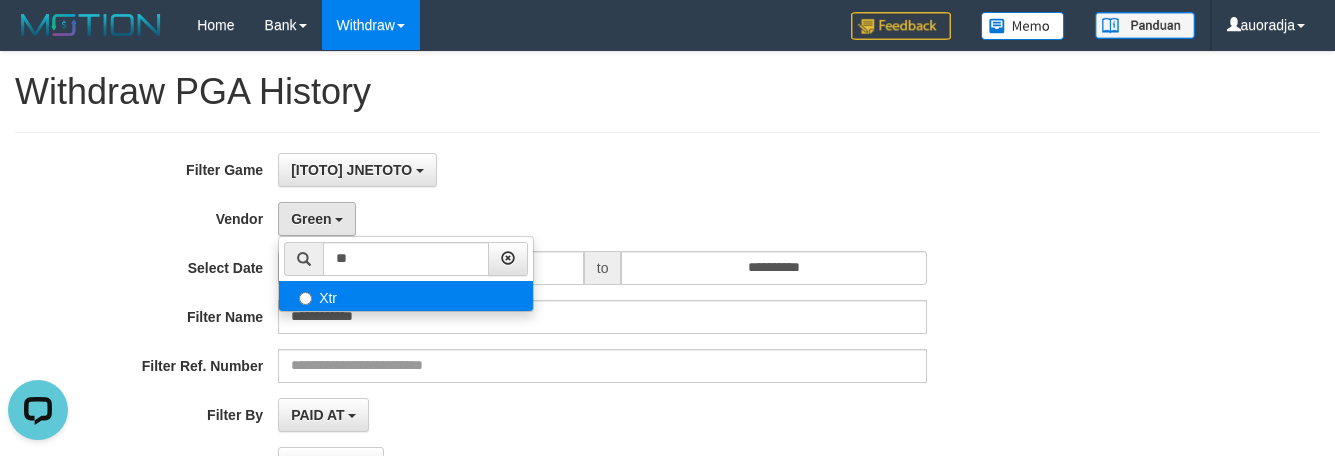 select on "**********" 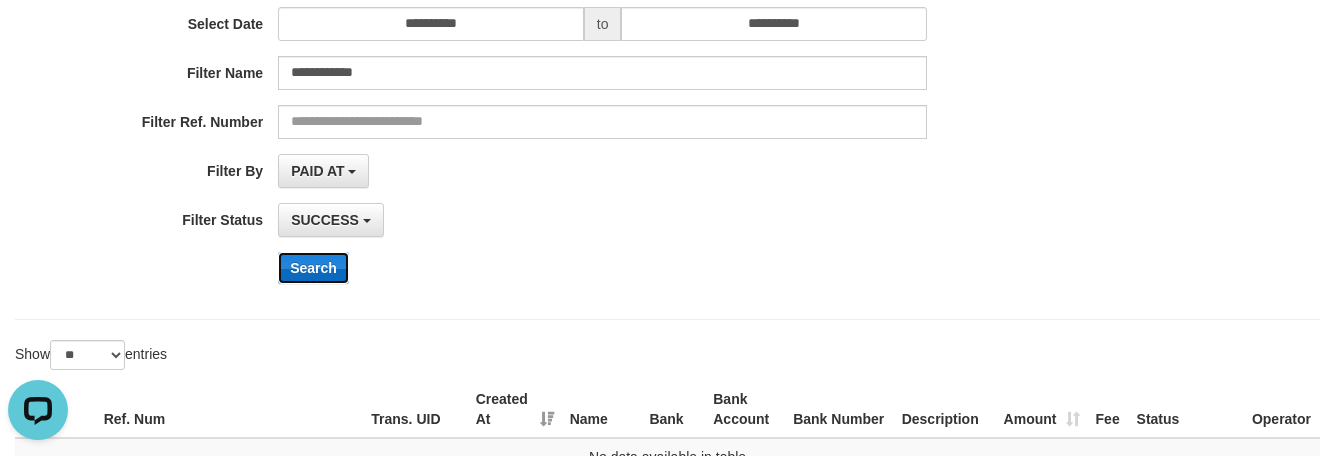 click on "Search" at bounding box center [313, 268] 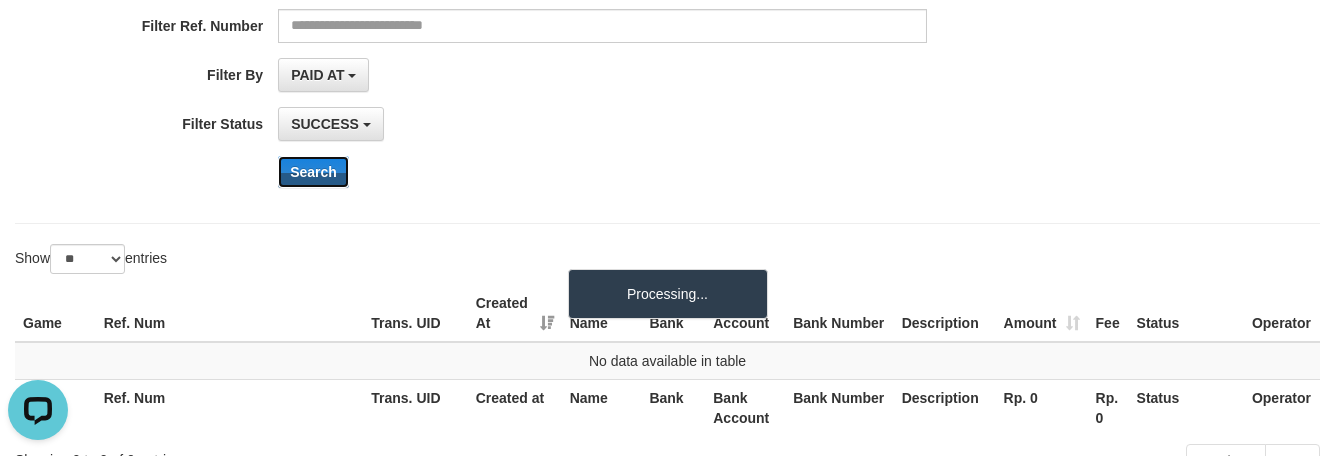 scroll, scrollTop: 394, scrollLeft: 0, axis: vertical 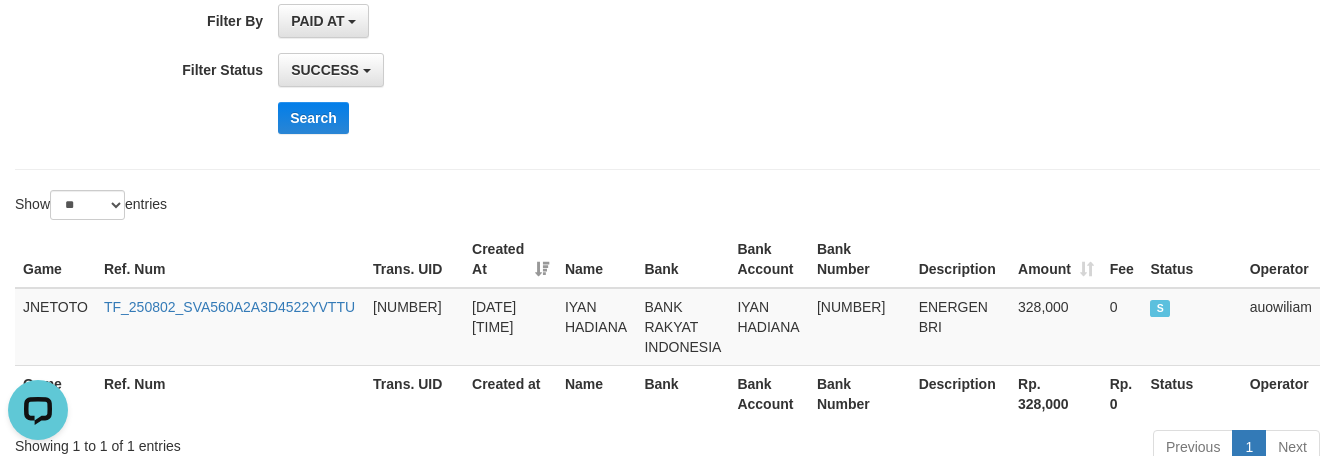 click on "**********" at bounding box center [556, -46] 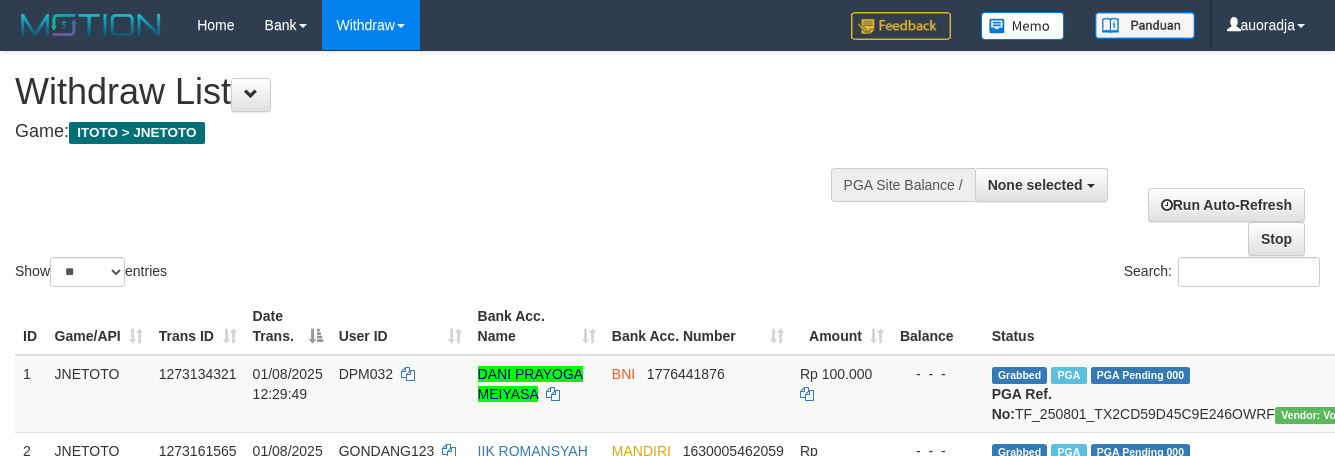 select 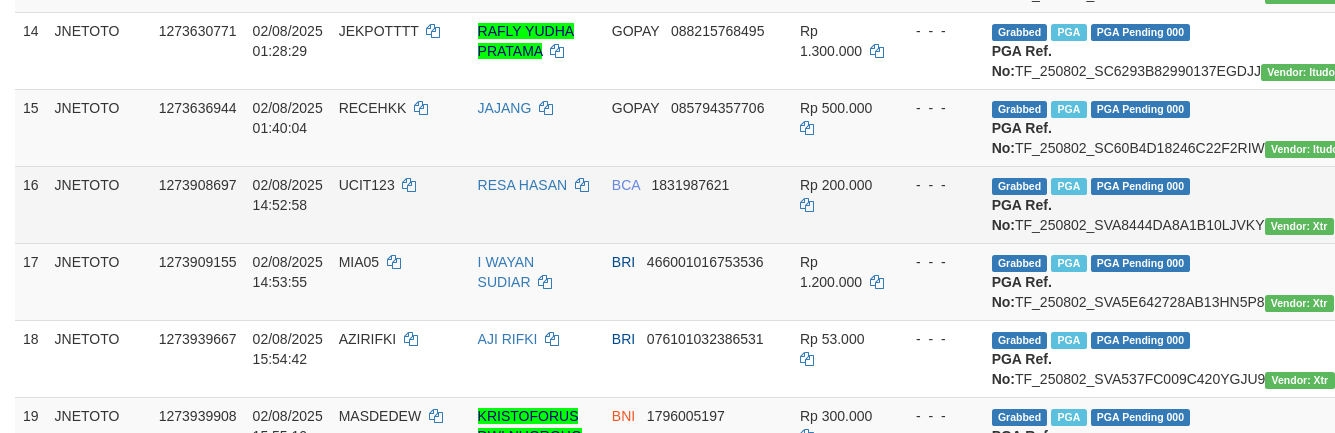 scroll, scrollTop: 1183, scrollLeft: 0, axis: vertical 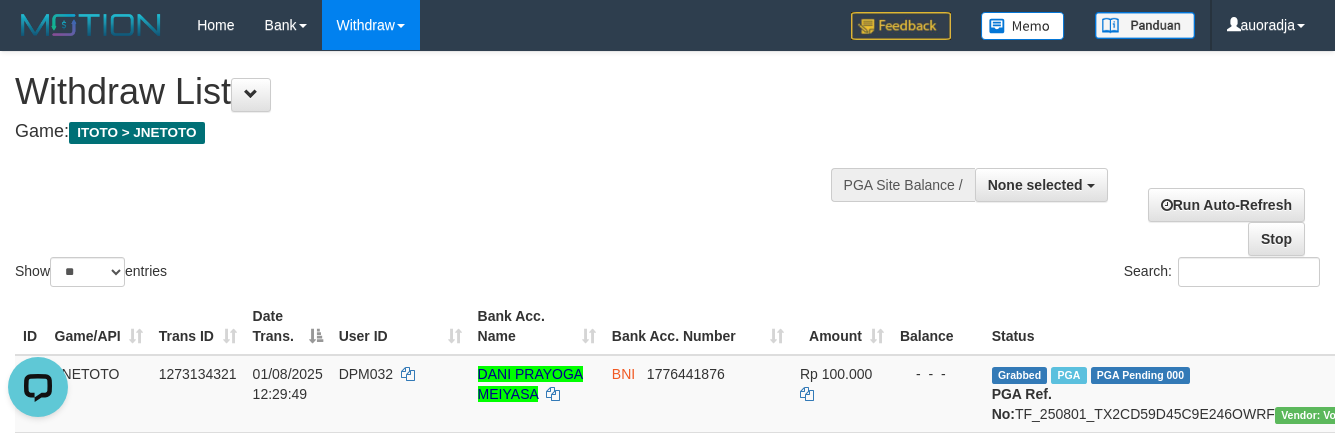 click on "Show  ** ** ** ***  entries" at bounding box center [91, 272] 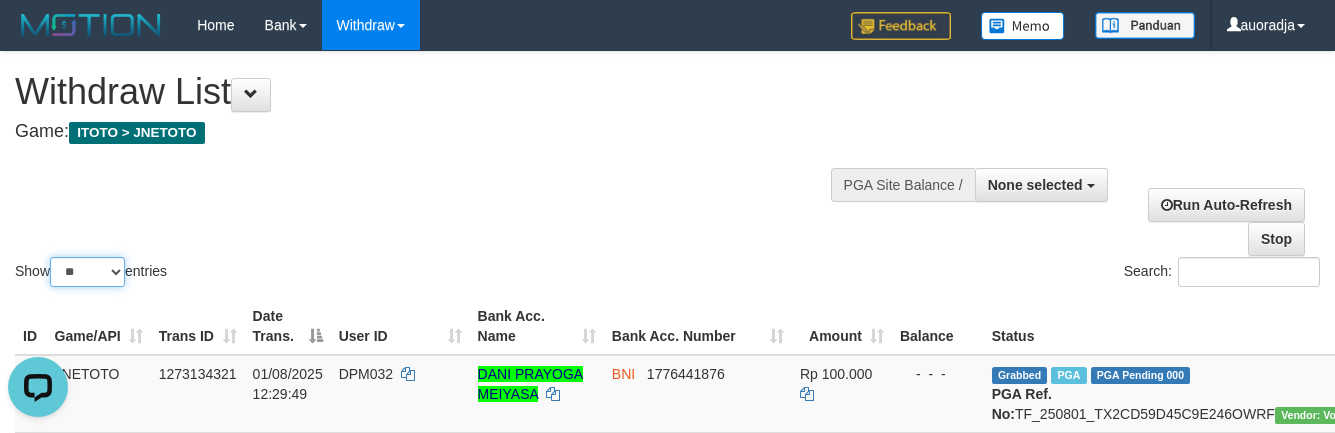 click on "** ** ** ***" at bounding box center (87, 272) 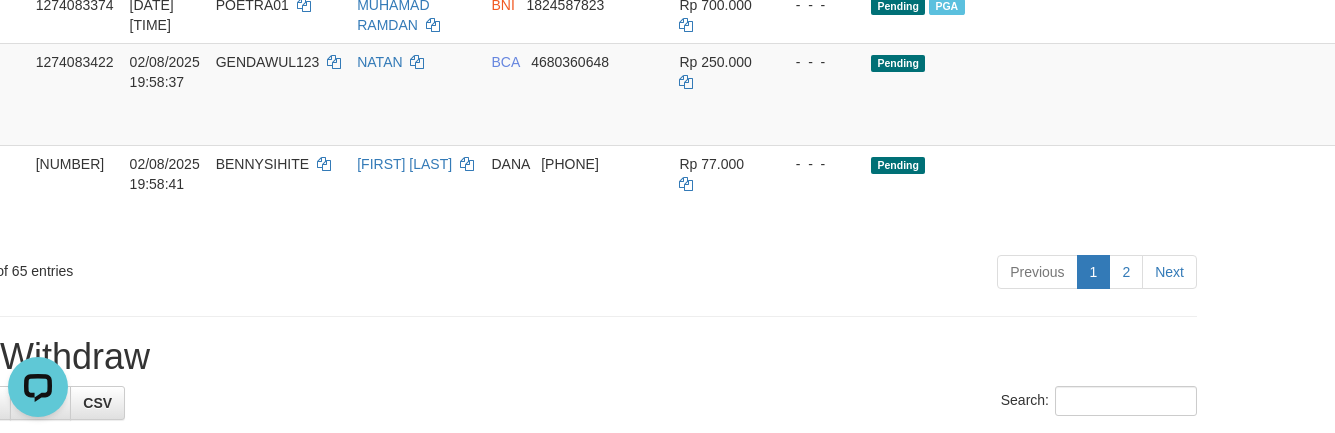 scroll, scrollTop: 3598, scrollLeft: 0, axis: vertical 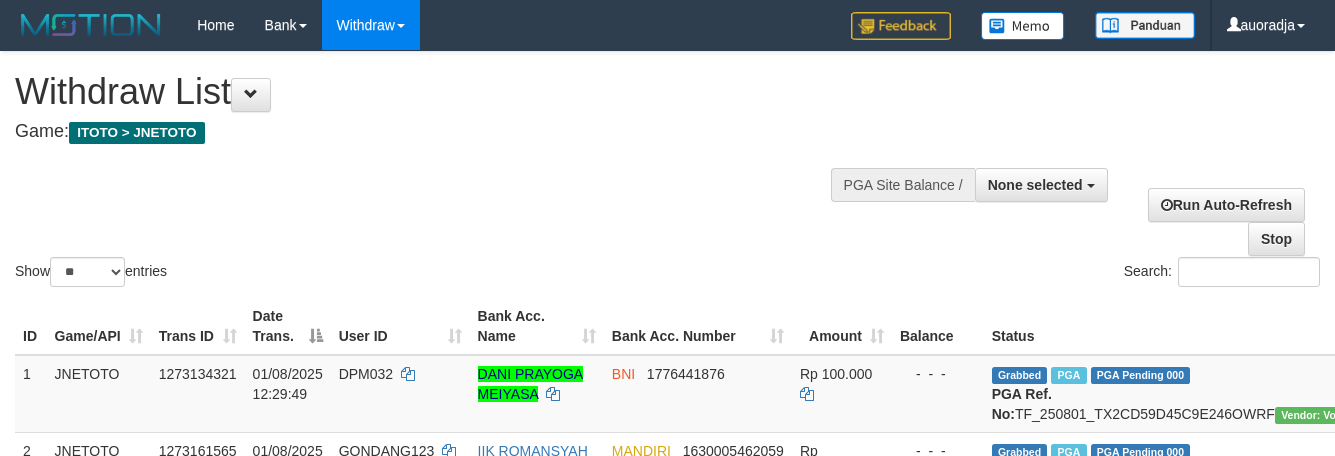 select 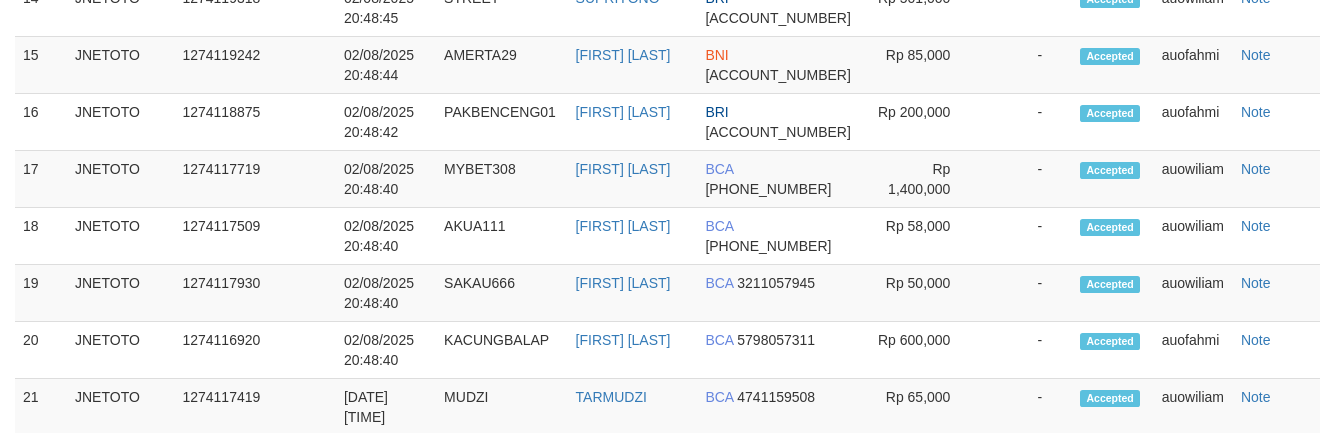 scroll, scrollTop: 2971, scrollLeft: 0, axis: vertical 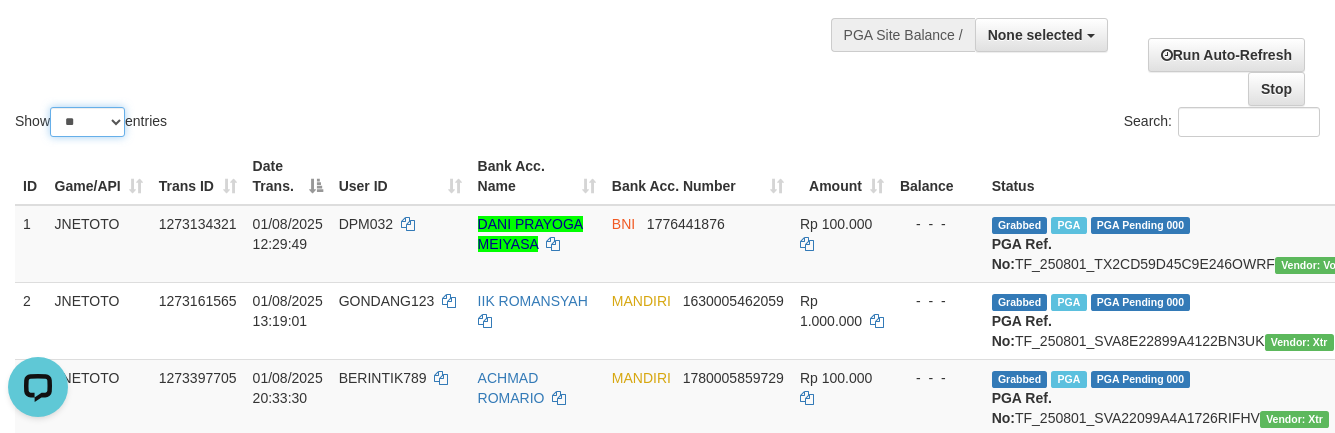 click on "** ** ** ***" at bounding box center [87, 122] 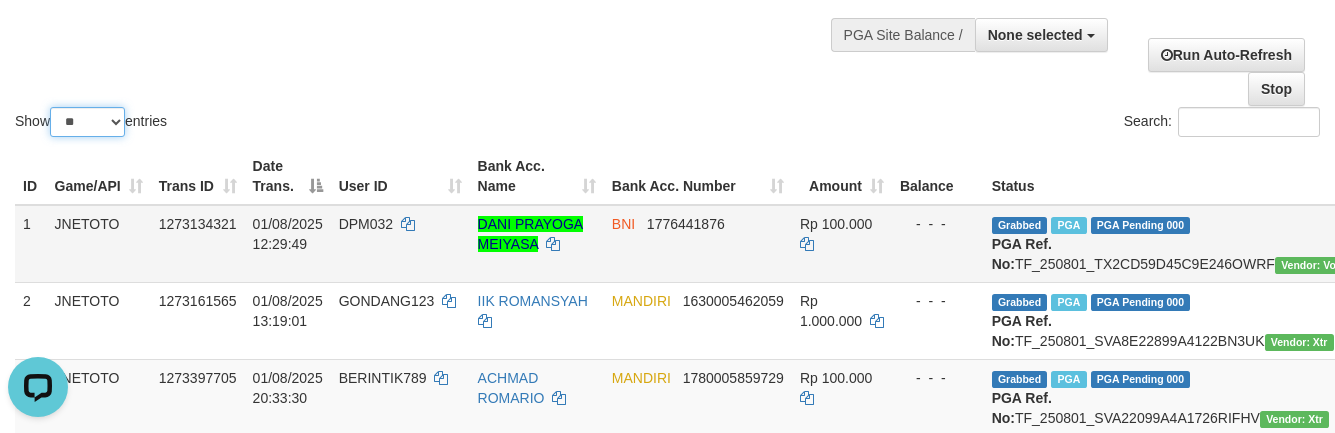 select on "***" 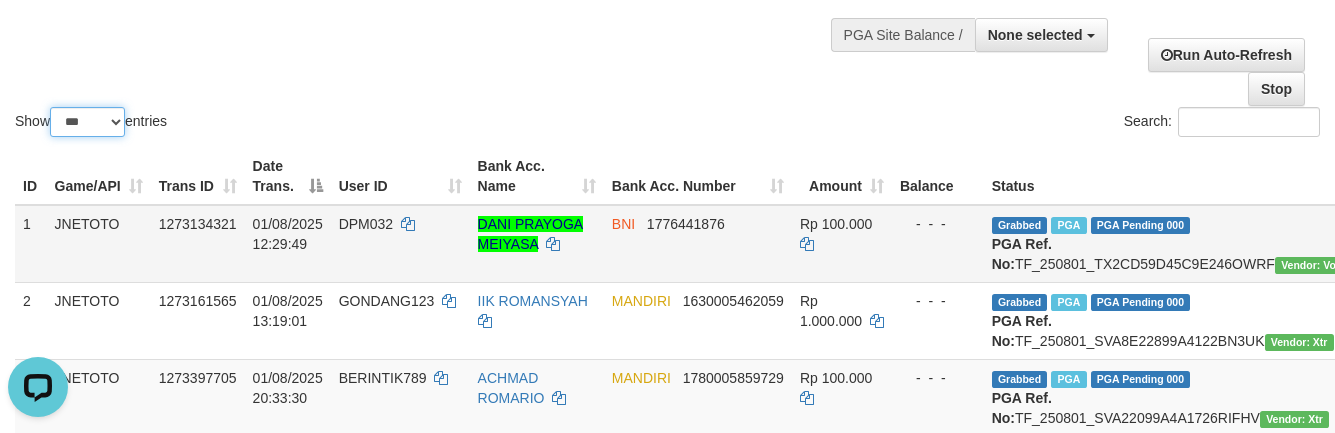 click on "** ** ** ***" at bounding box center (87, 122) 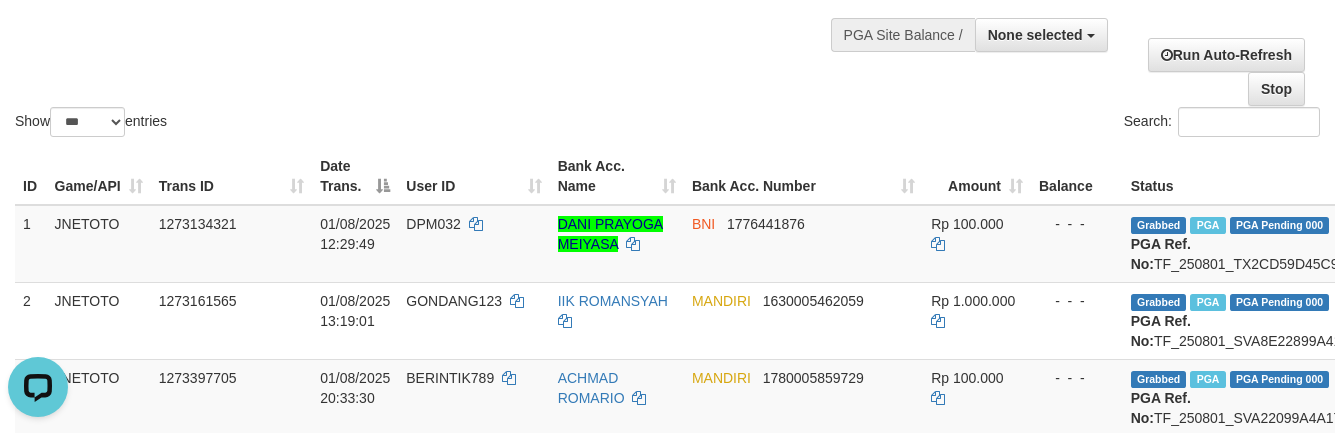 scroll, scrollTop: 3118, scrollLeft: 0, axis: vertical 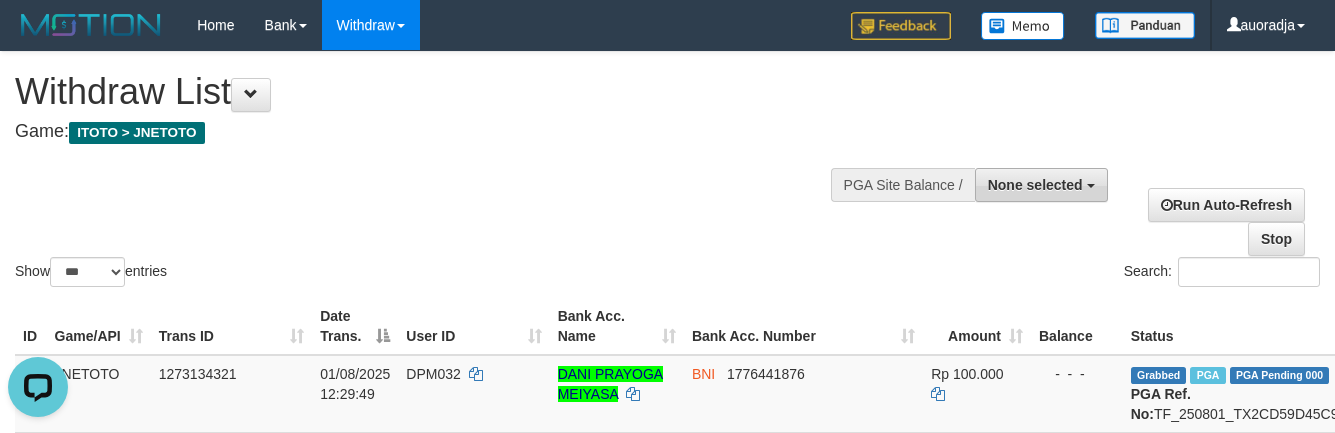 click on "None selected" at bounding box center (1041, 185) 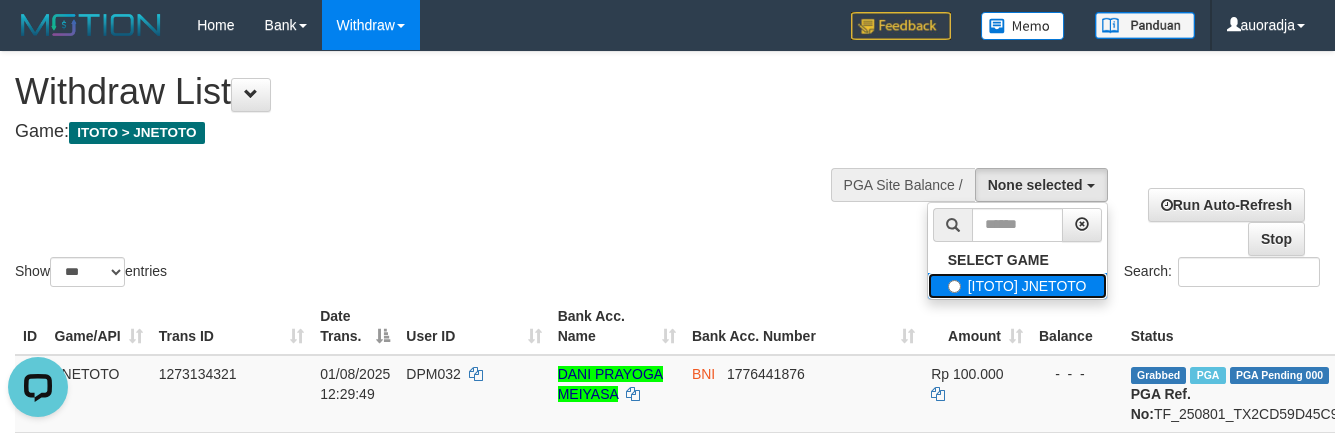 click on "[ITOTO] JNETOTO" at bounding box center [1017, 286] 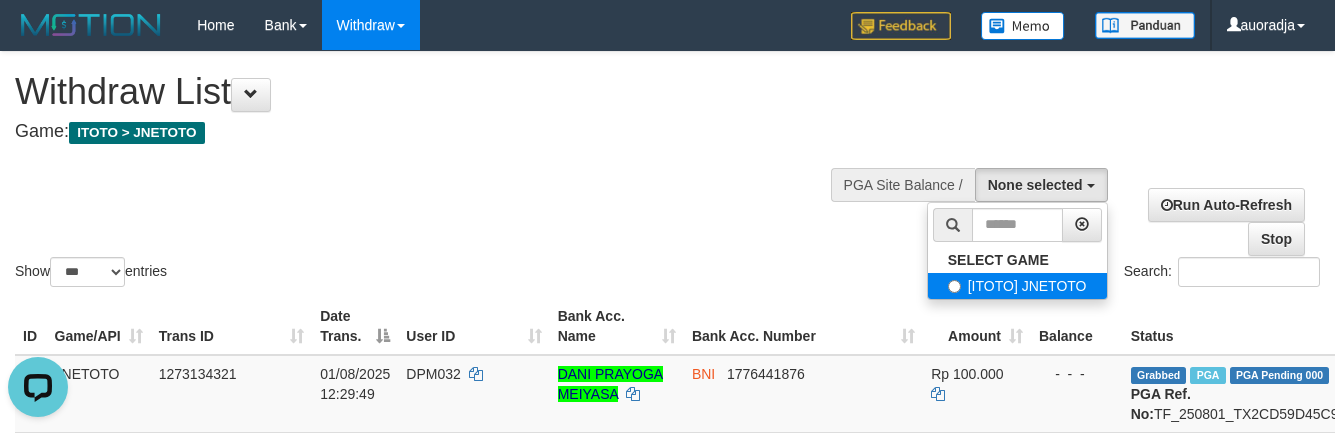 select on "***" 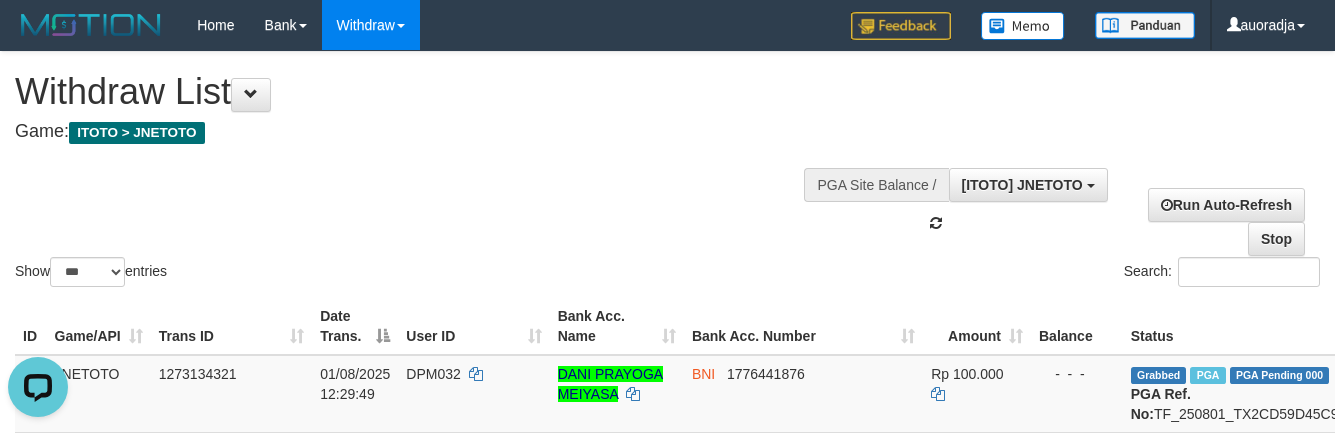 scroll, scrollTop: 18, scrollLeft: 0, axis: vertical 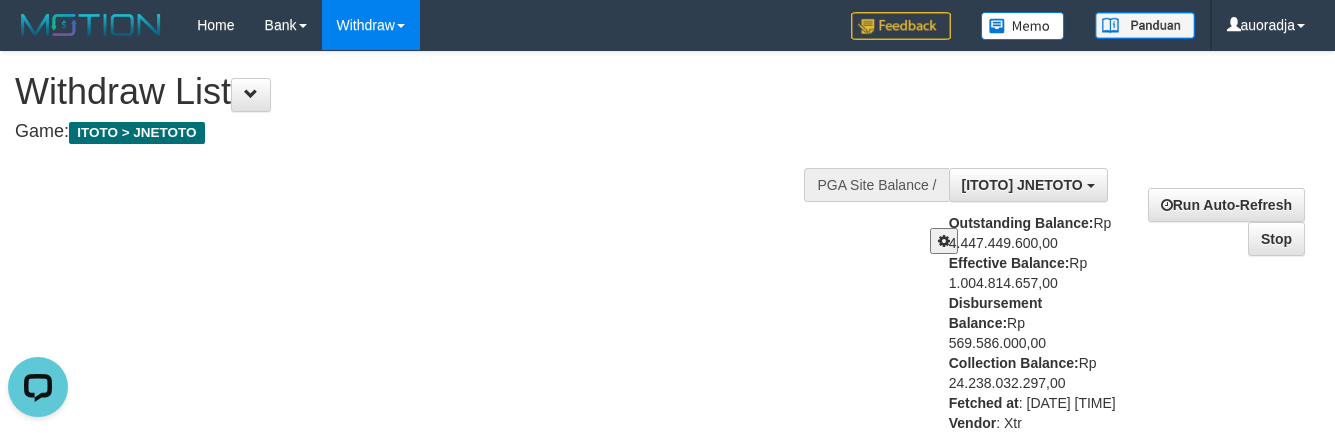 click at bounding box center [944, 241] 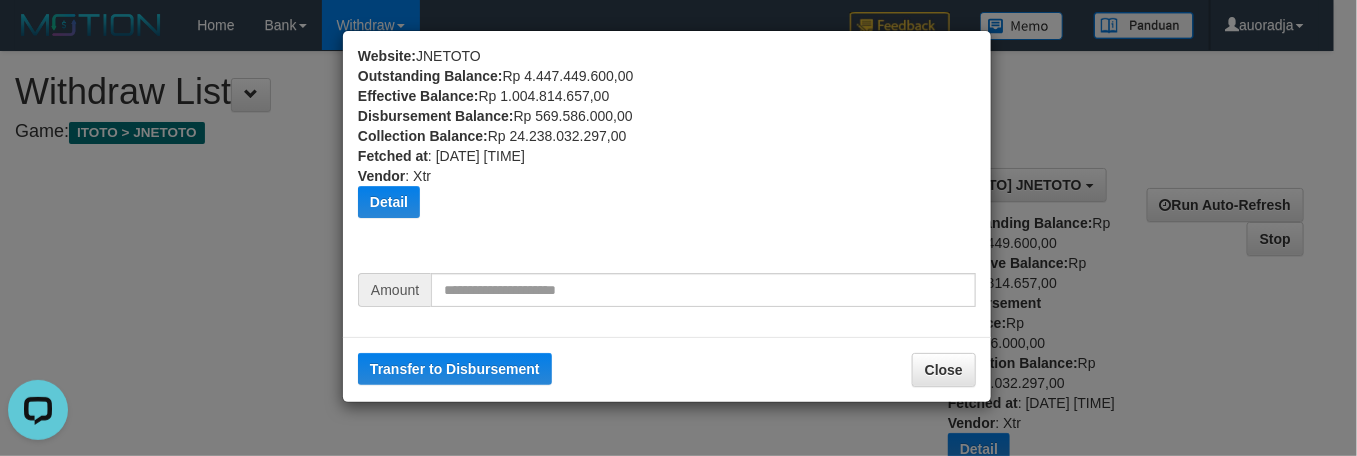 click on "Website:  JNETOTO
Outstanding Balance:  Rp 4.447.449.600,00
Effective Balance:  Rp 1.004.814.657,00
Disbursement Balance:  Rp 569.586.000,00
Collection Balance:  Rp 24.238.032.297,00
Fetched at : 2025-08-02 21:04:53
Vendor : Xtr
Detail
Vendor Name
Outstanding Balance
Effective Balance
Disbursment Balance
Collection Balance
No data found
Fetched at:   2025-08-02 21:04:53
Vendor:   Xtr
Amount
Transfer to Disbursement
Close" at bounding box center [678, 228] 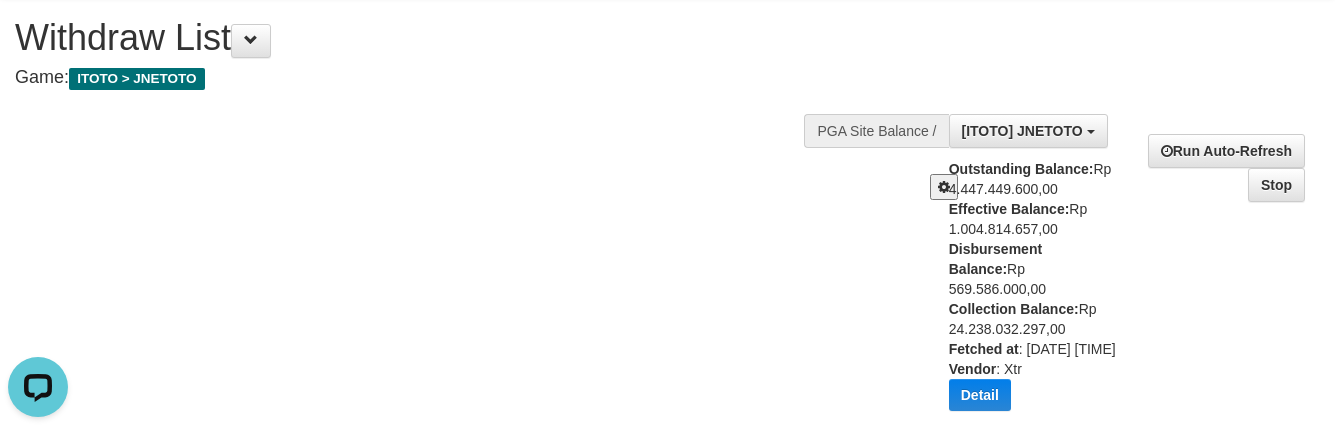 scroll, scrollTop: 0, scrollLeft: 0, axis: both 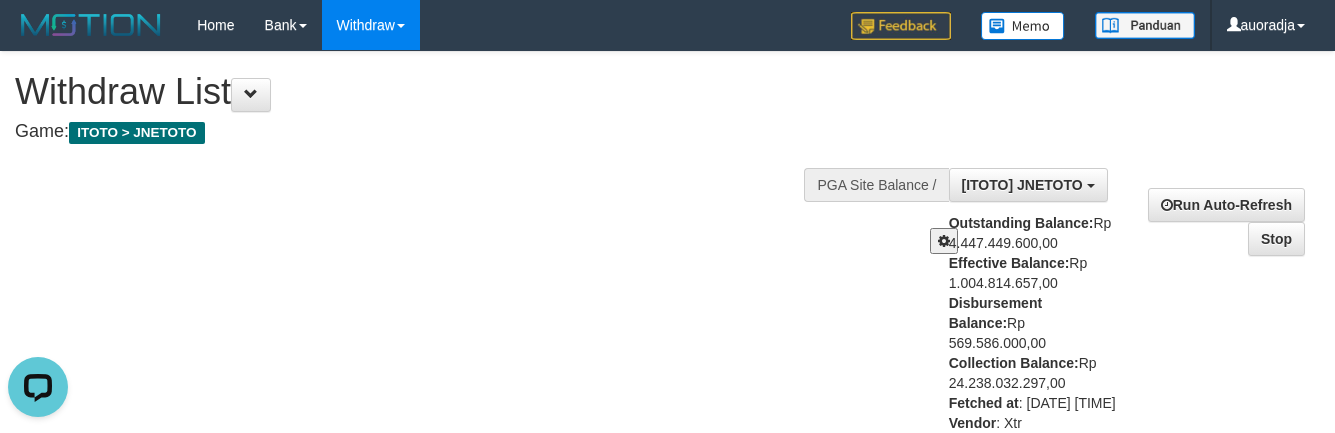 click at bounding box center (944, 241) 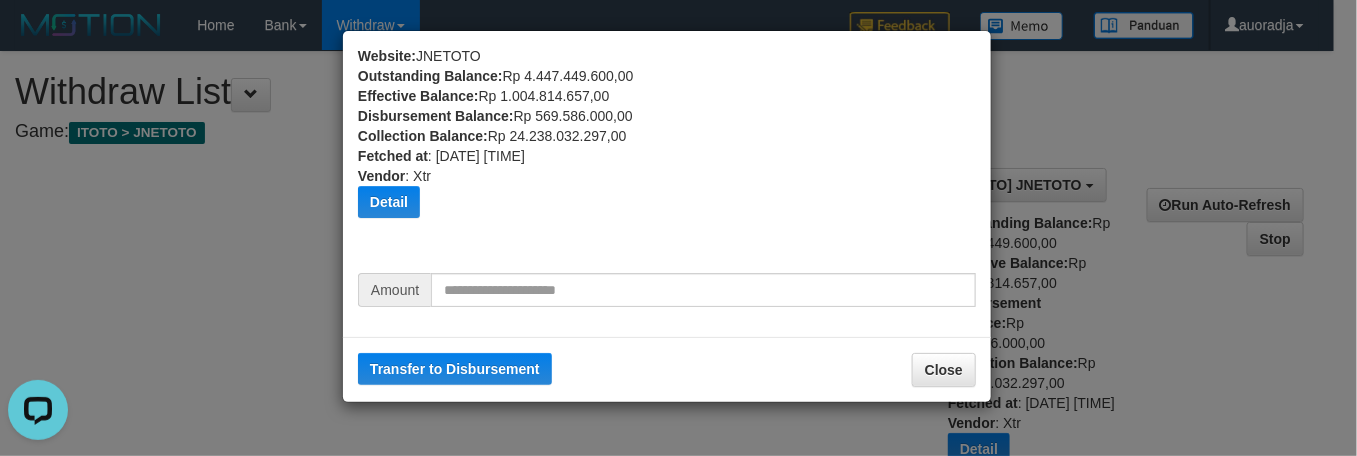 click on "Website:  JNETOTO
Outstanding Balance:  Rp 4.447.449.600,00
Effective Balance:  Rp 1.004.814.657,00
Disbursement Balance:  Rp 569.586.000,00
Collection Balance:  Rp 24.238.032.297,00
Fetched at : 2025-08-02 21:04:53
Vendor : Xtr
Detail
Vendor Name
Outstanding Balance
Effective Balance
Disbursment Balance
Collection Balance
No data found
Fetched at:   2025-08-02 21:04:53
Vendor:   Xtr
Amount
Transfer to Disbursement
Close" at bounding box center (678, 228) 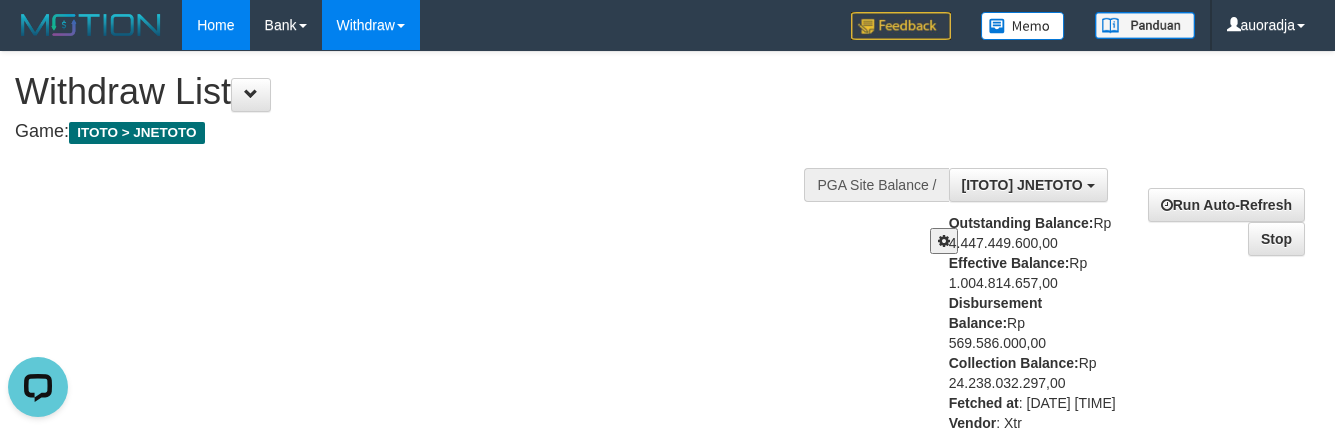 scroll, scrollTop: 3381, scrollLeft: 0, axis: vertical 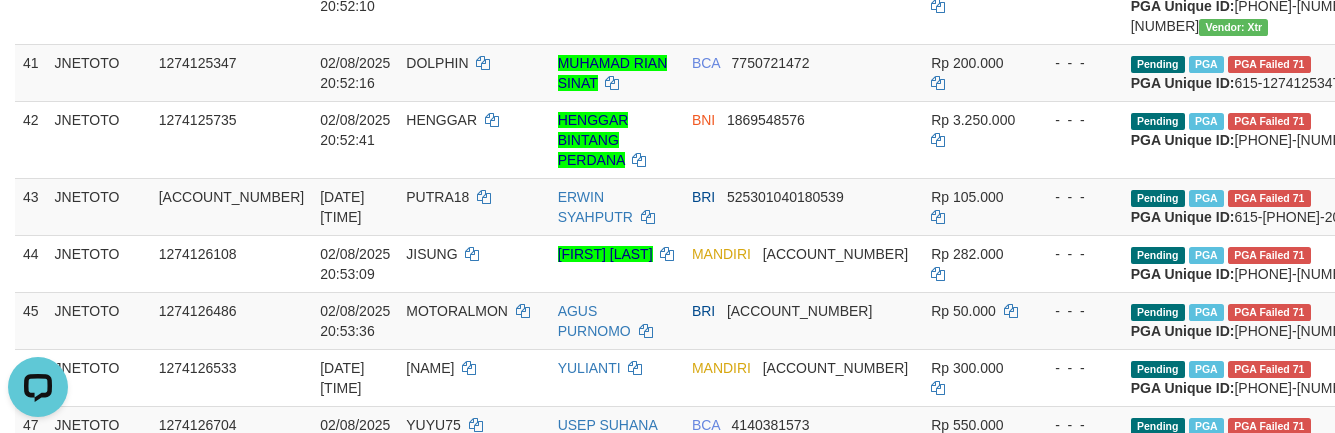click on "[FIRST] [LAST]" at bounding box center (617, -461) 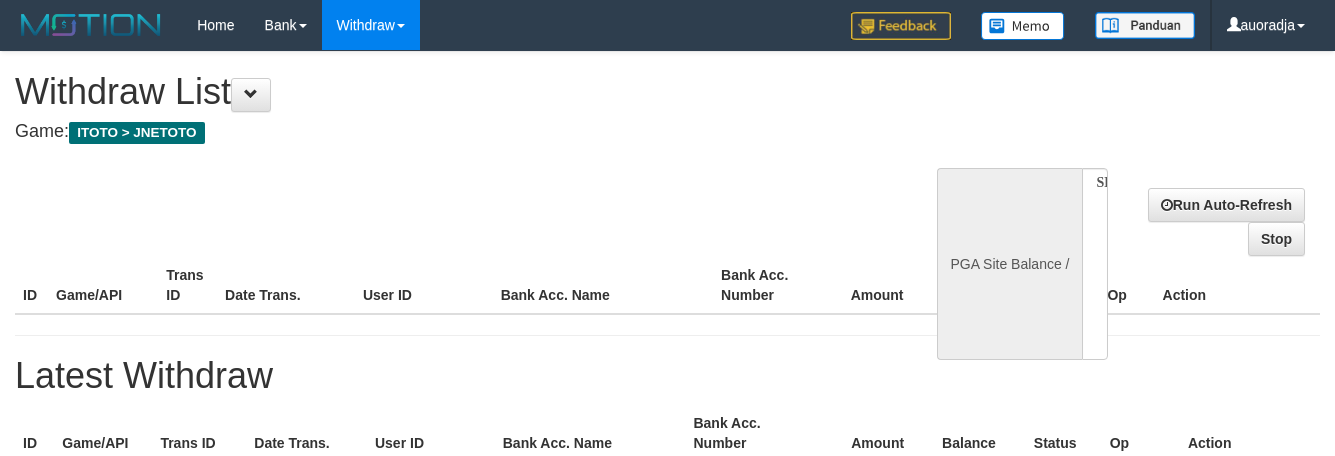 select 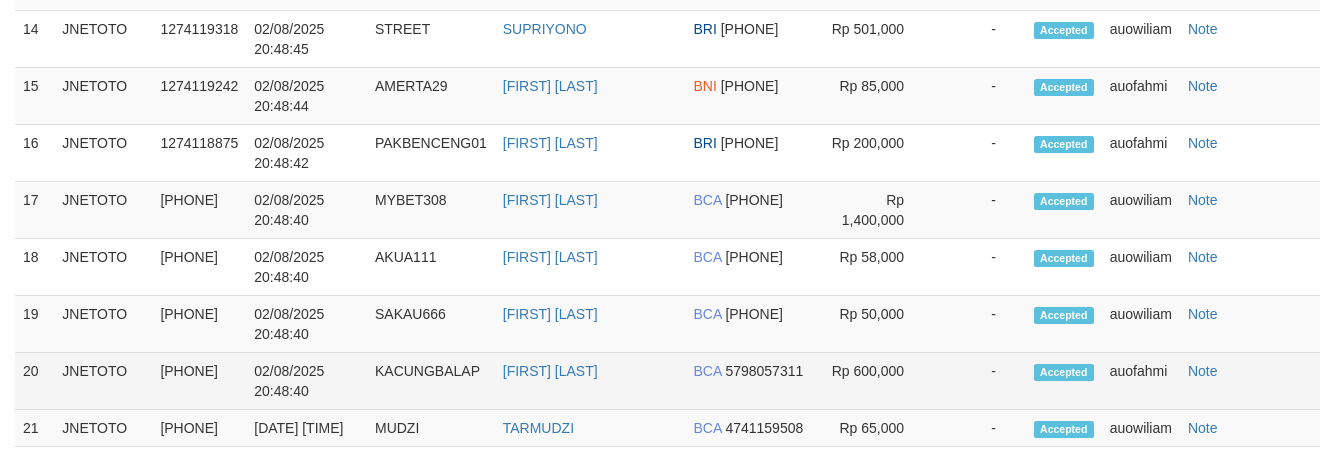 scroll, scrollTop: 55, scrollLeft: 0, axis: vertical 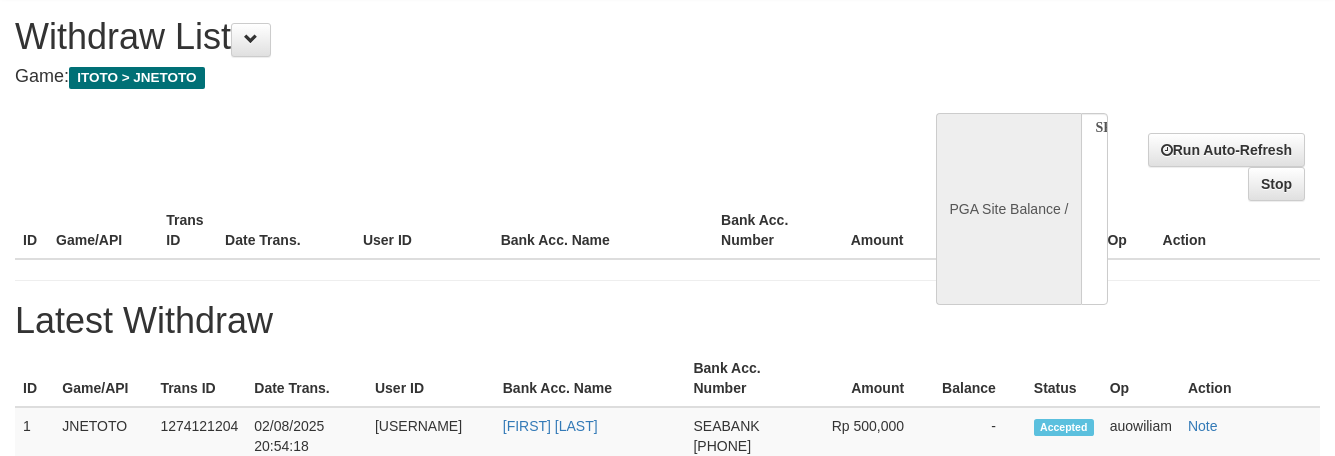 select on "**" 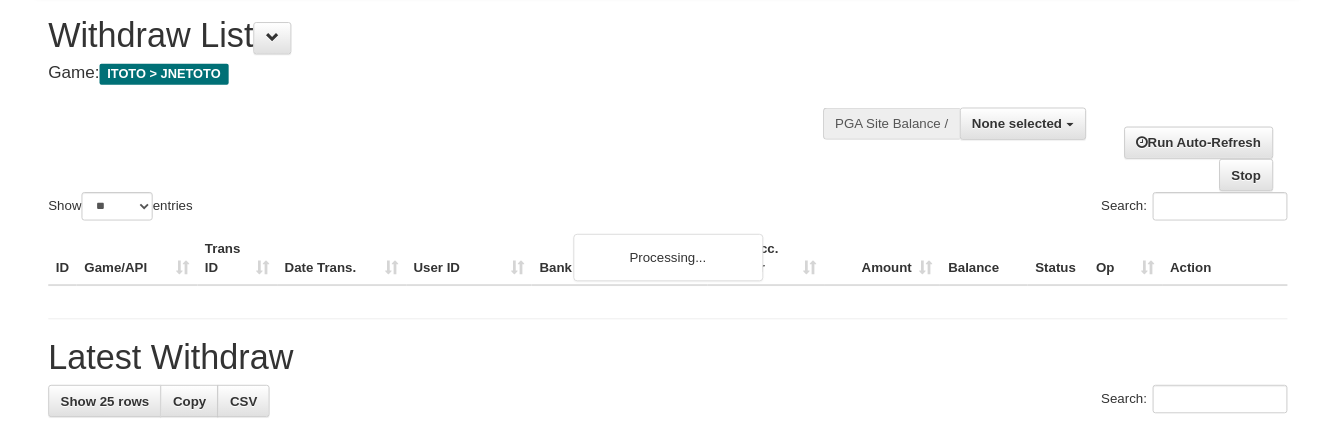 scroll, scrollTop: 0, scrollLeft: 0, axis: both 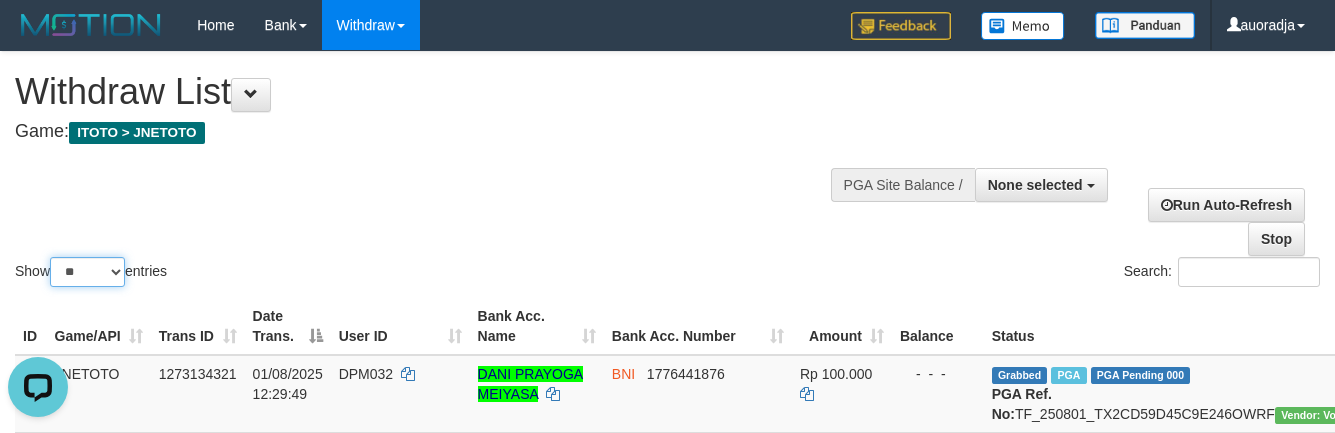 click on "** ** ** ***" at bounding box center [87, 272] 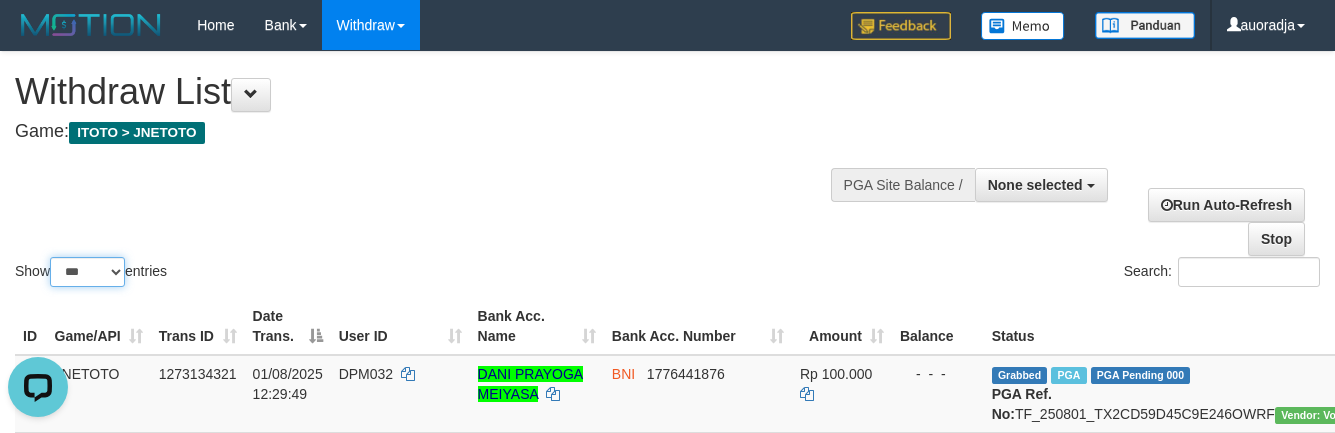 click on "** ** ** ***" at bounding box center [87, 272] 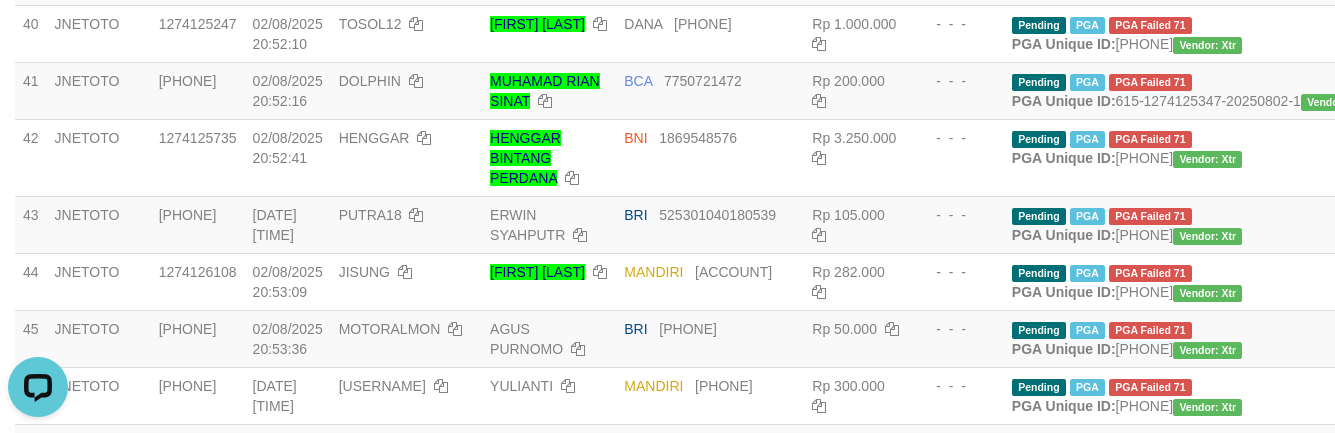 scroll, scrollTop: 3157, scrollLeft: 0, axis: vertical 